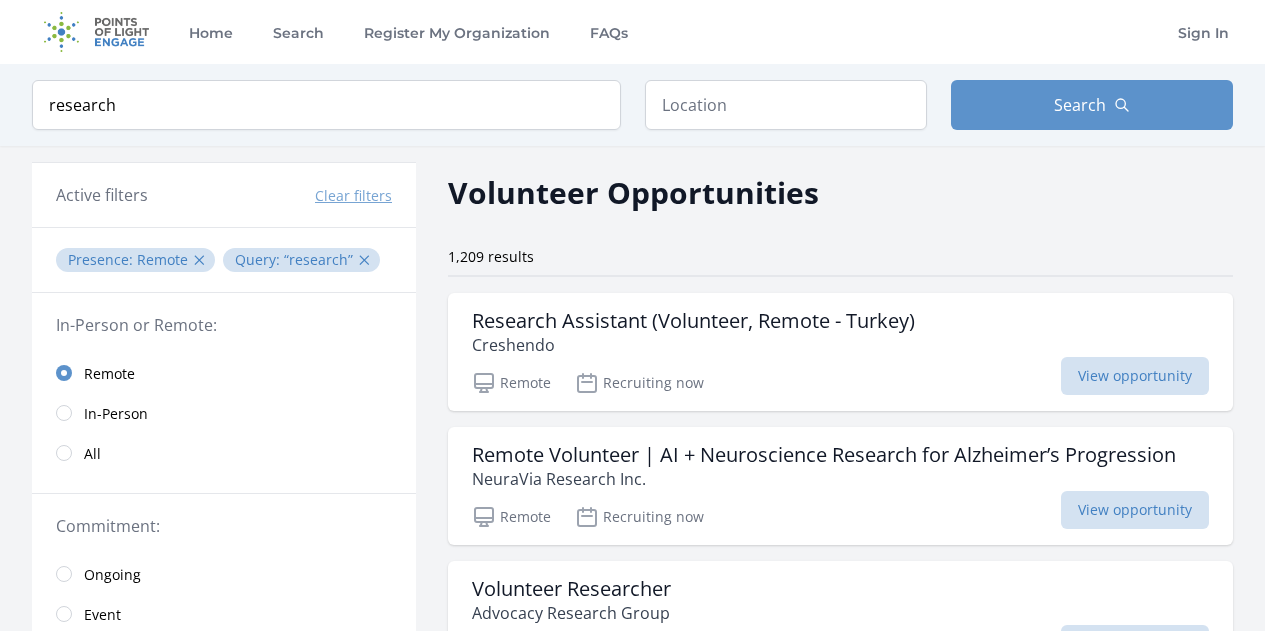 scroll, scrollTop: 0, scrollLeft: 0, axis: both 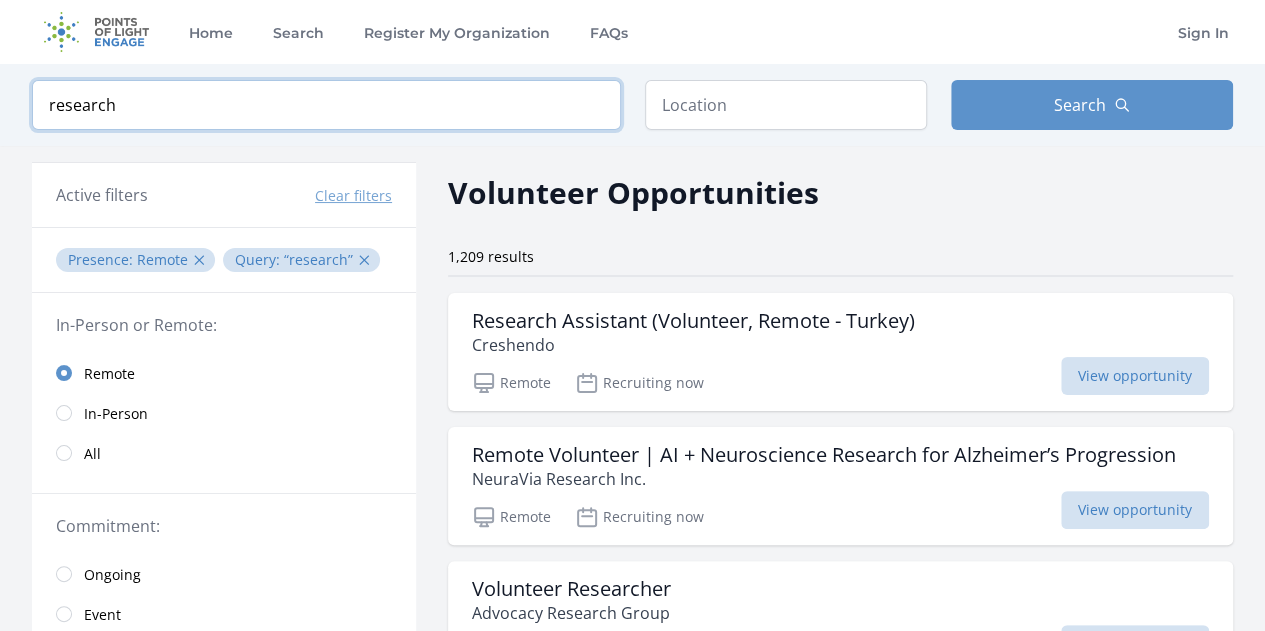 drag, startPoint x: 276, startPoint y: 98, endPoint x: 0, endPoint y: 119, distance: 276.79776 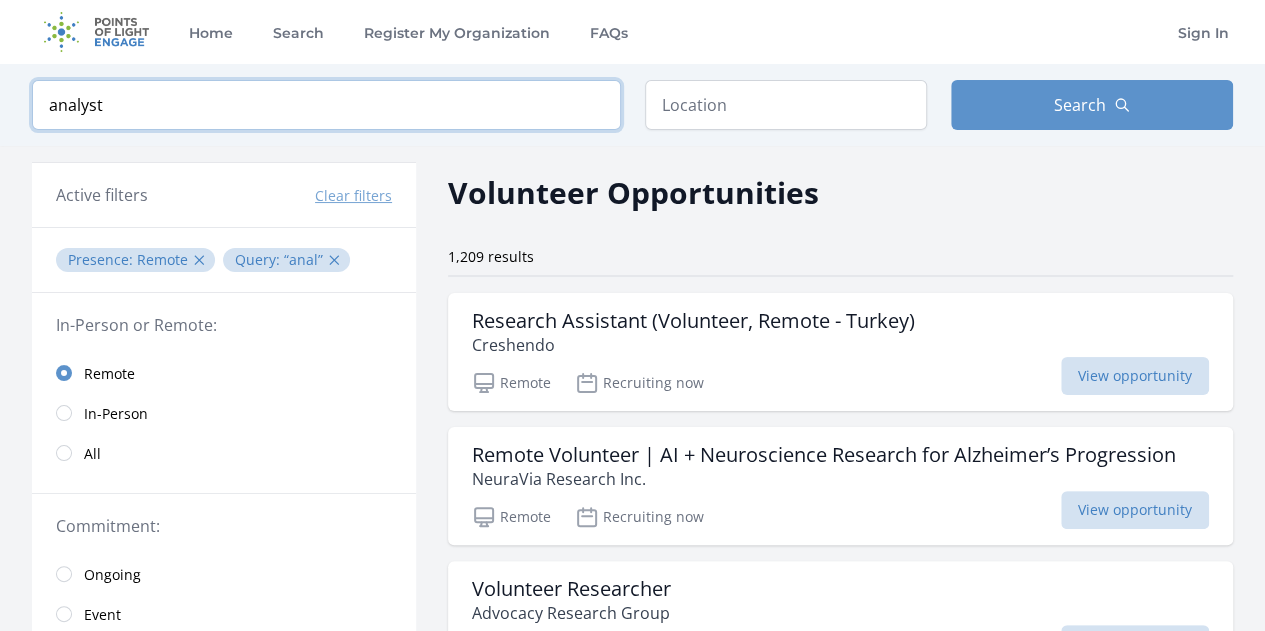 type on "analyst" 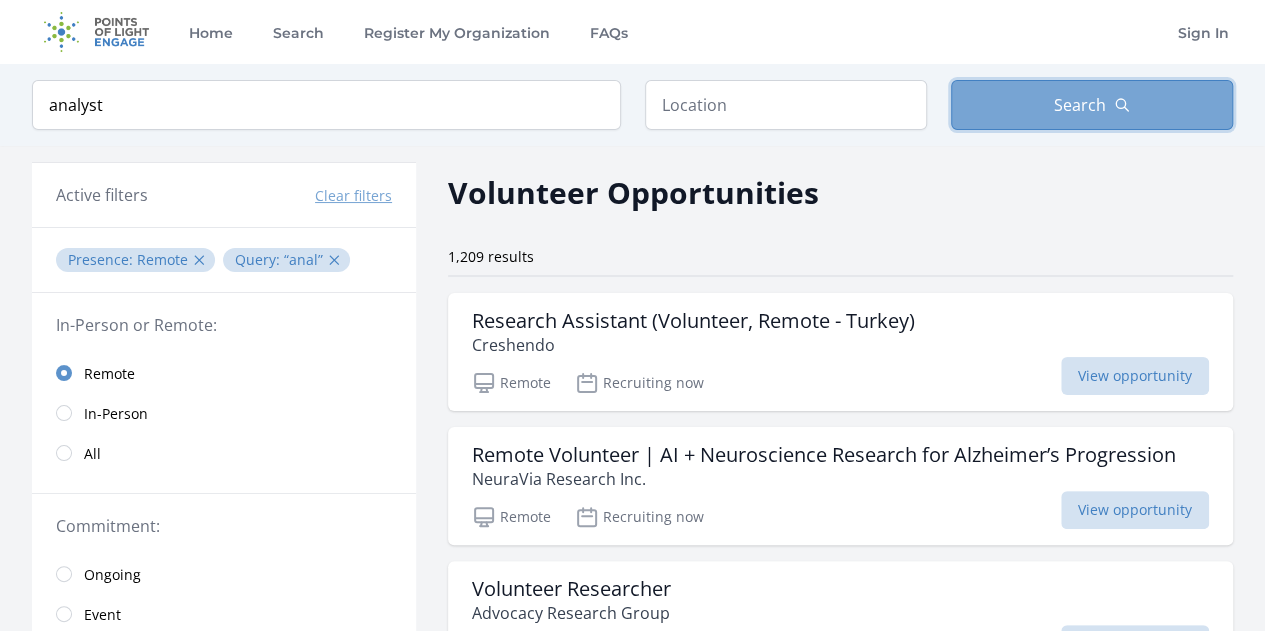 click on "Search" at bounding box center [1092, 105] 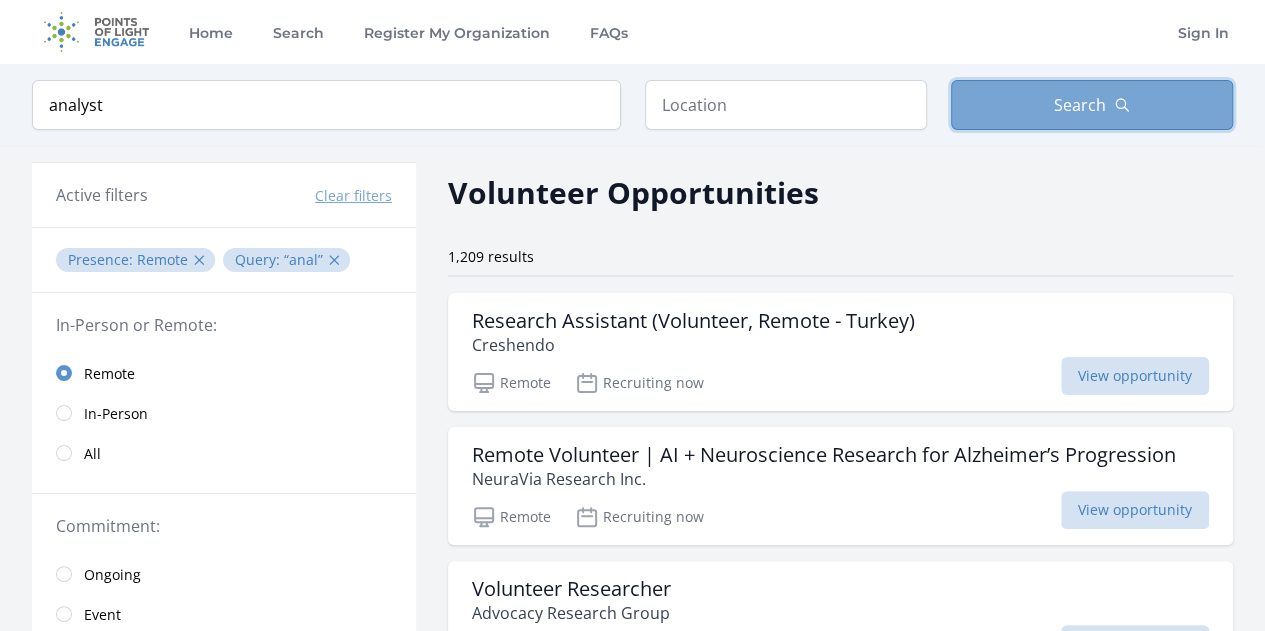 click on "Search" at bounding box center (1092, 105) 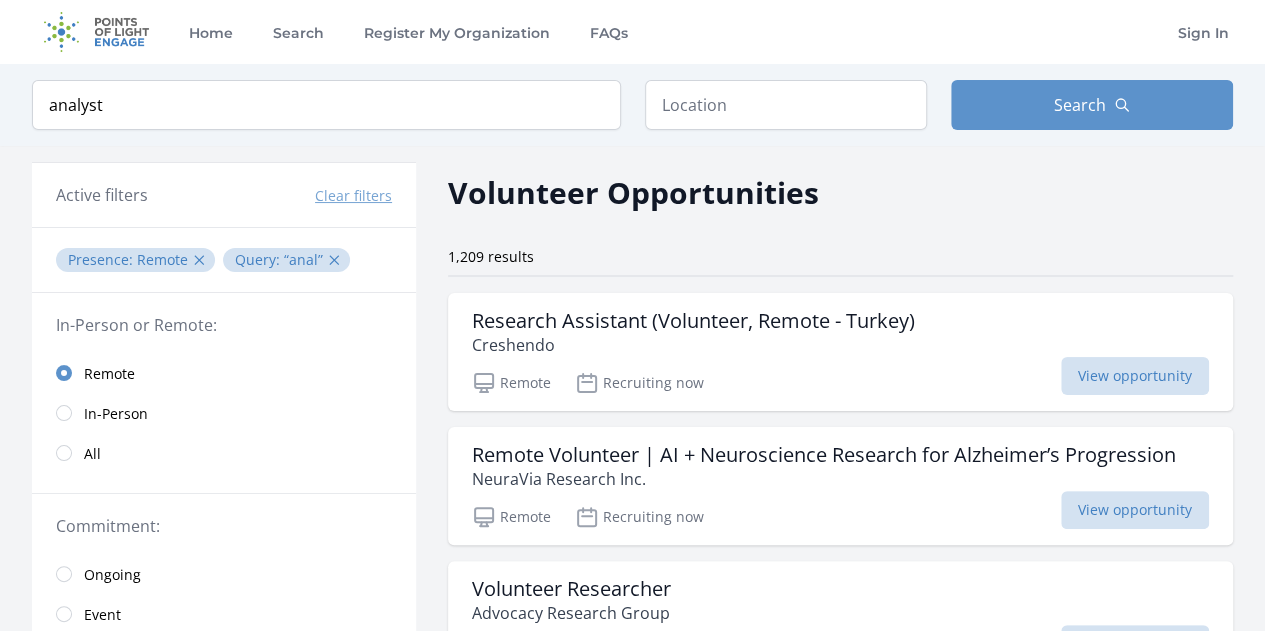 click on "Volunteer Opportunities" at bounding box center (840, 192) 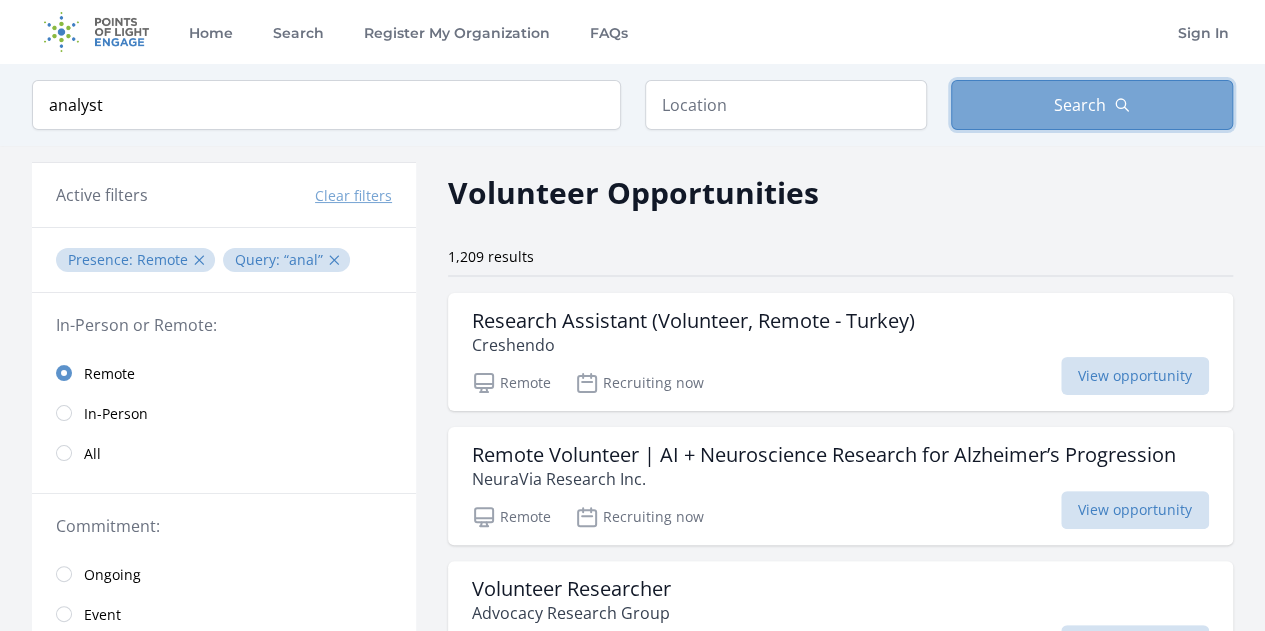 click on "Search" at bounding box center [1092, 105] 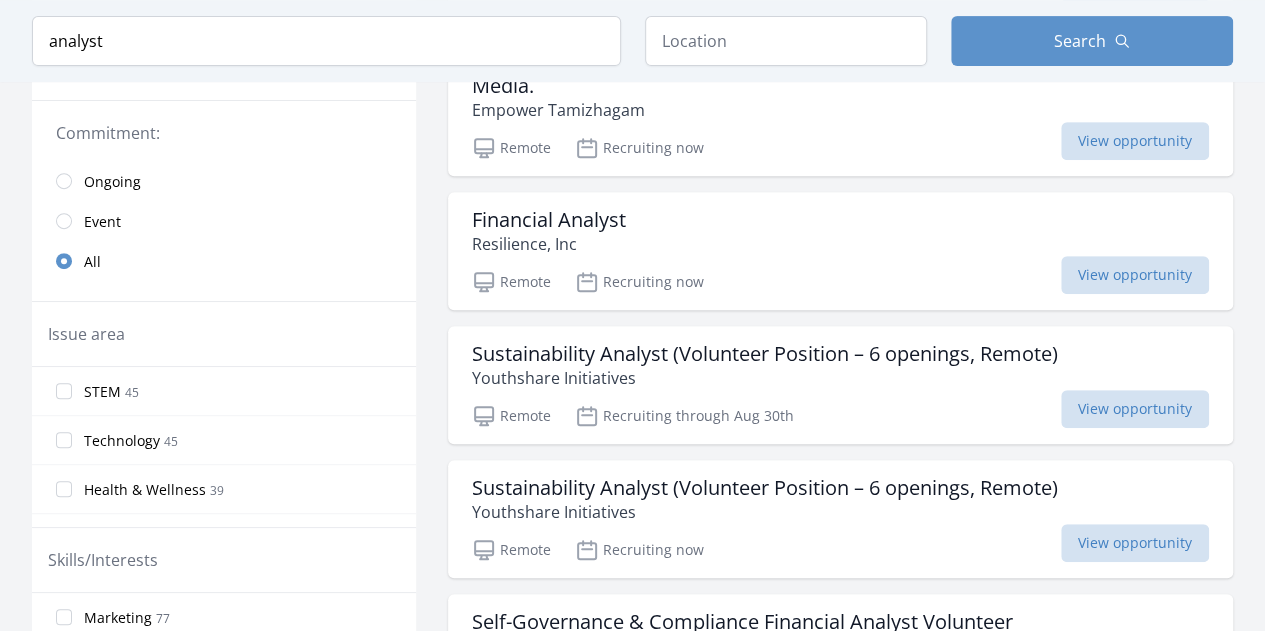 scroll, scrollTop: 395, scrollLeft: 0, axis: vertical 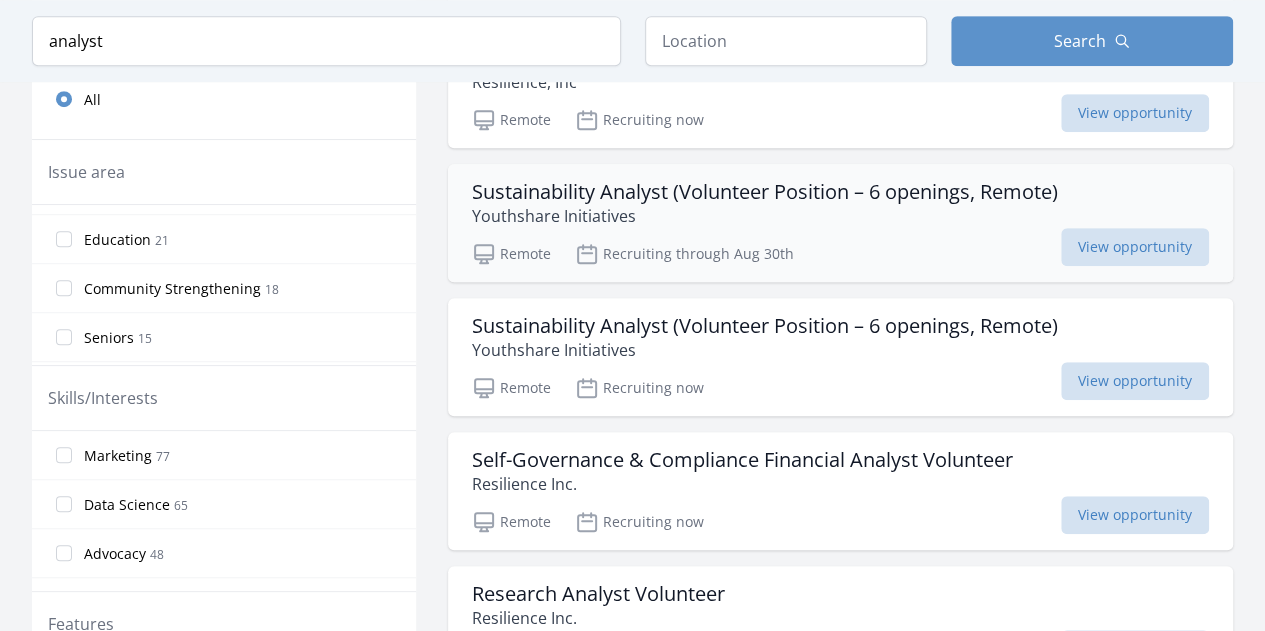 click on "Sustainability Analyst (Volunteer Position – 6 openings, Remote)" at bounding box center (765, 192) 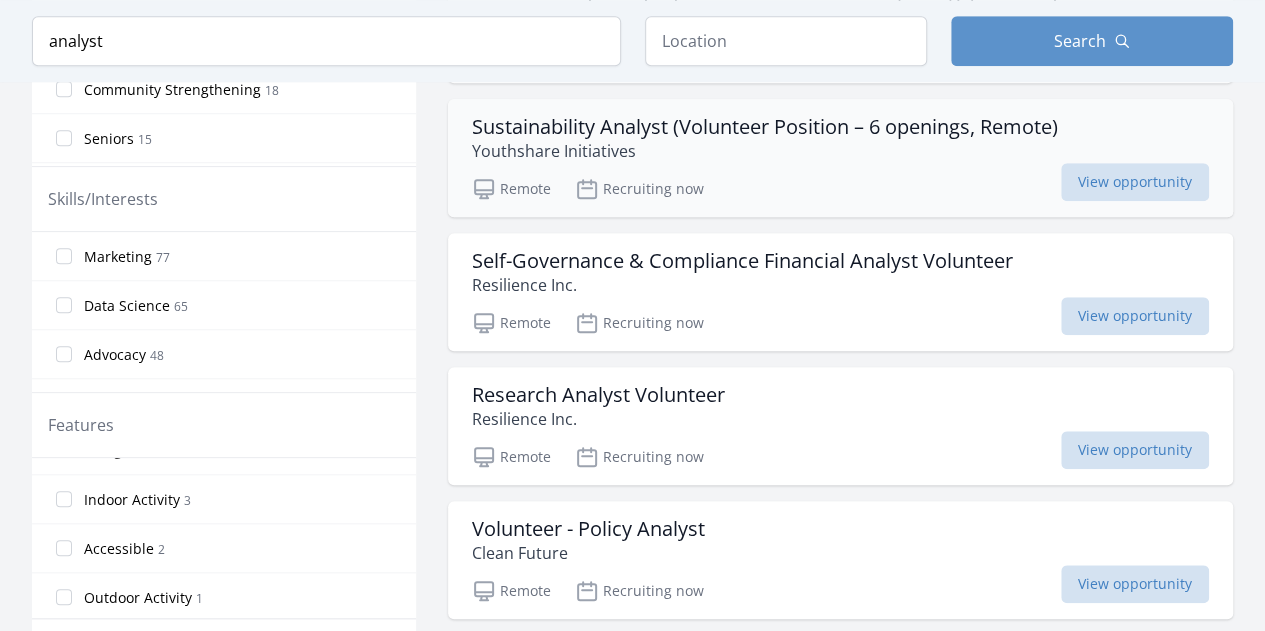 scroll, scrollTop: 755, scrollLeft: 0, axis: vertical 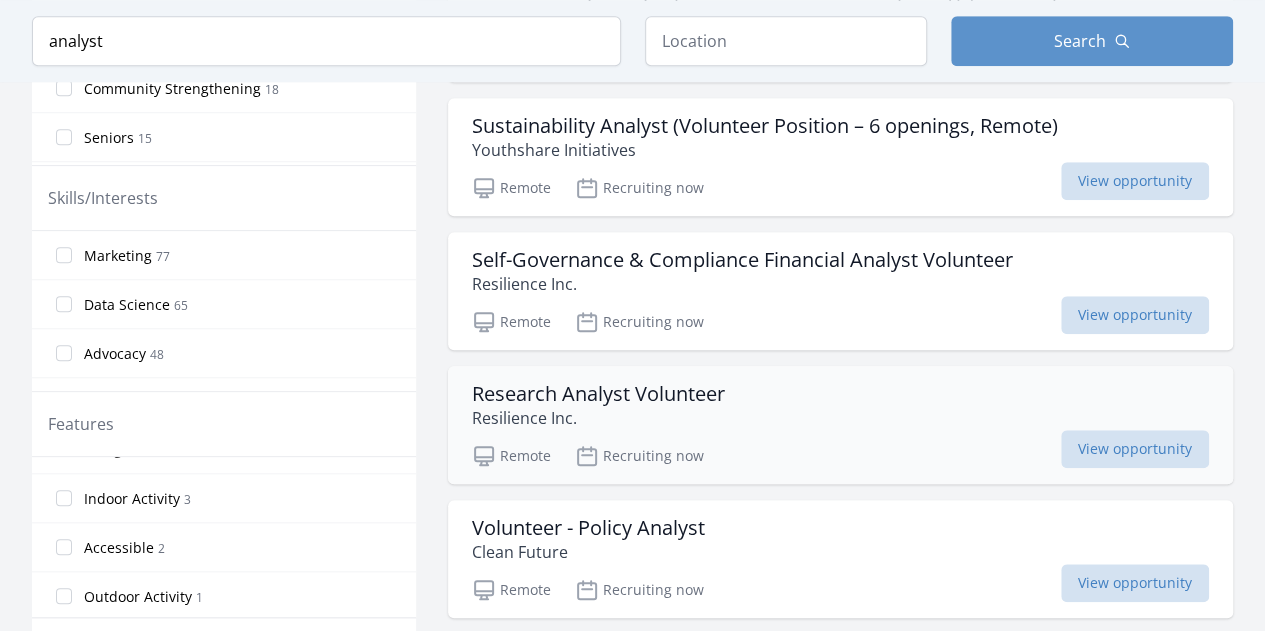 click on "Research Analyst Volunteer" at bounding box center [598, 394] 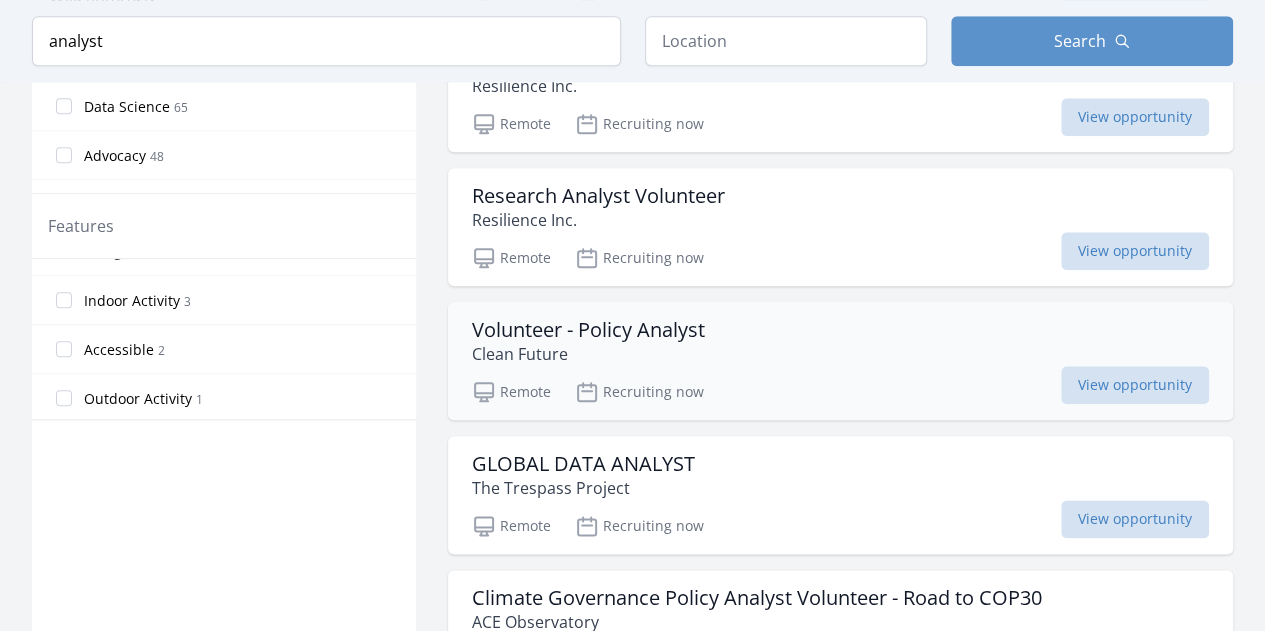 click on "Volunteer - Policy Analyst" at bounding box center [588, 330] 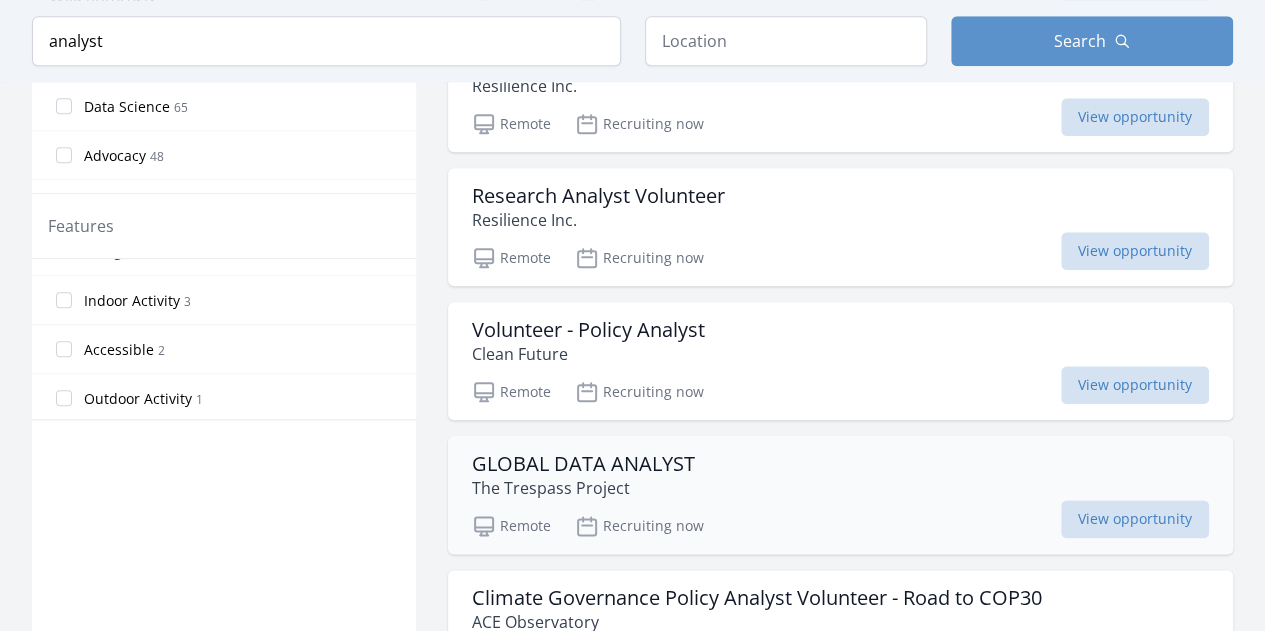 click on "GLOBAL DATA ANALYST" at bounding box center [583, 464] 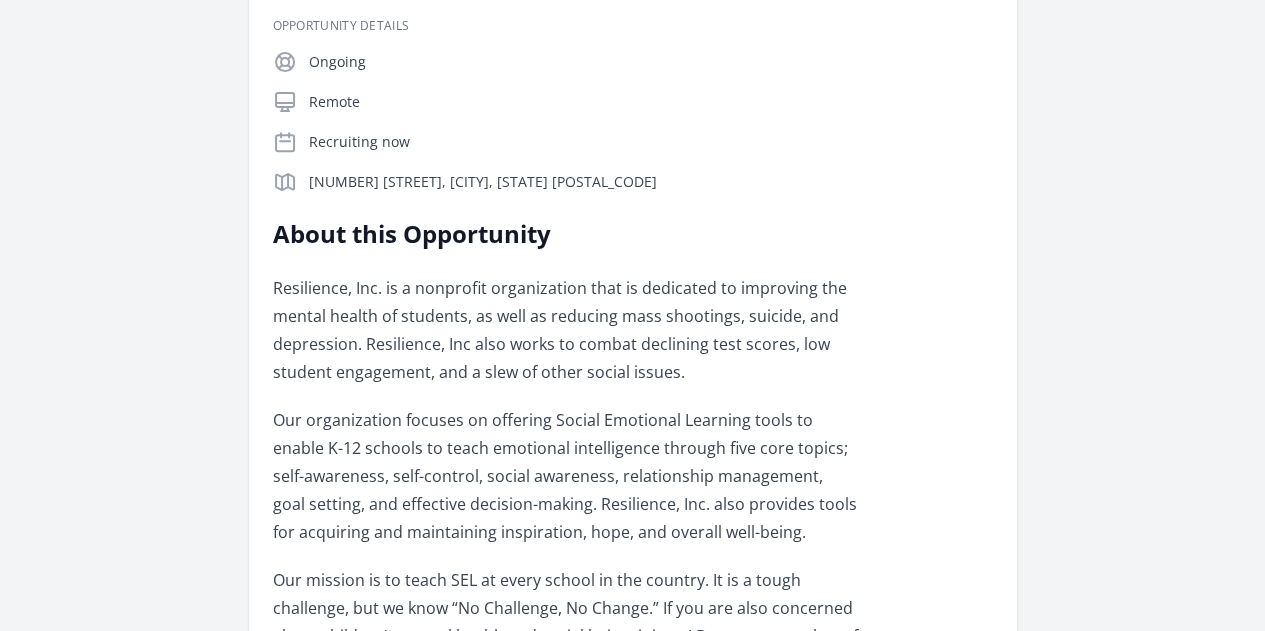 scroll, scrollTop: 350, scrollLeft: 0, axis: vertical 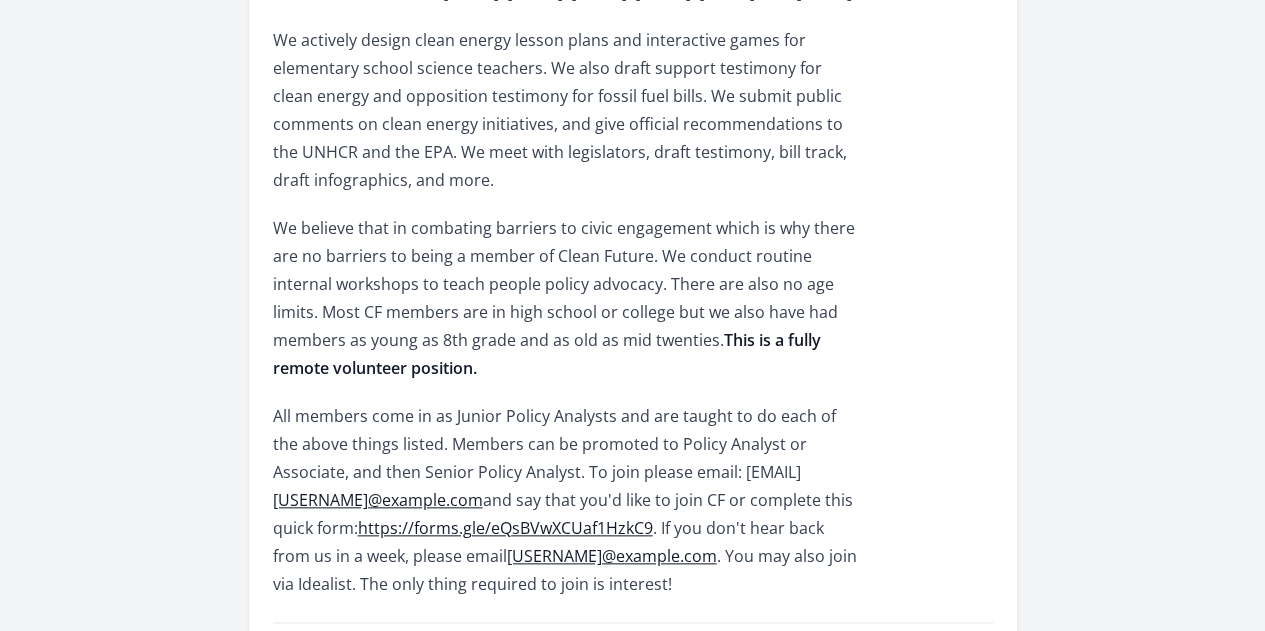 click on "https://forms.gle/eQsBVwXCUaf1HzkC9" at bounding box center (505, 528) 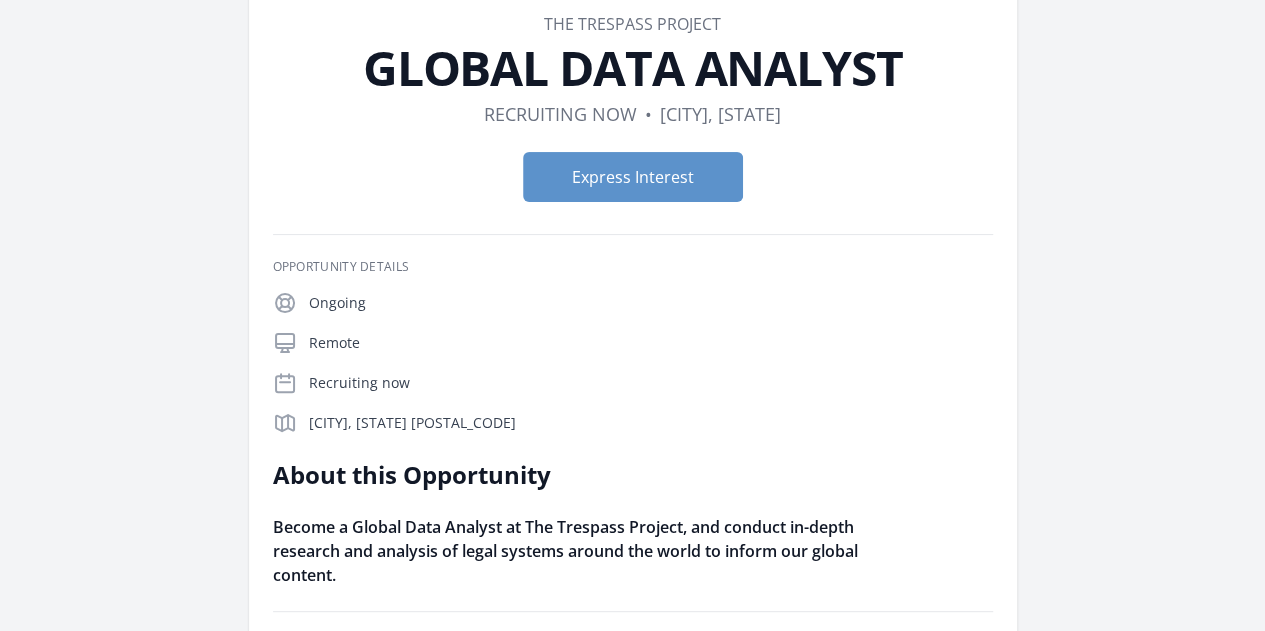 scroll, scrollTop: 106, scrollLeft: 0, axis: vertical 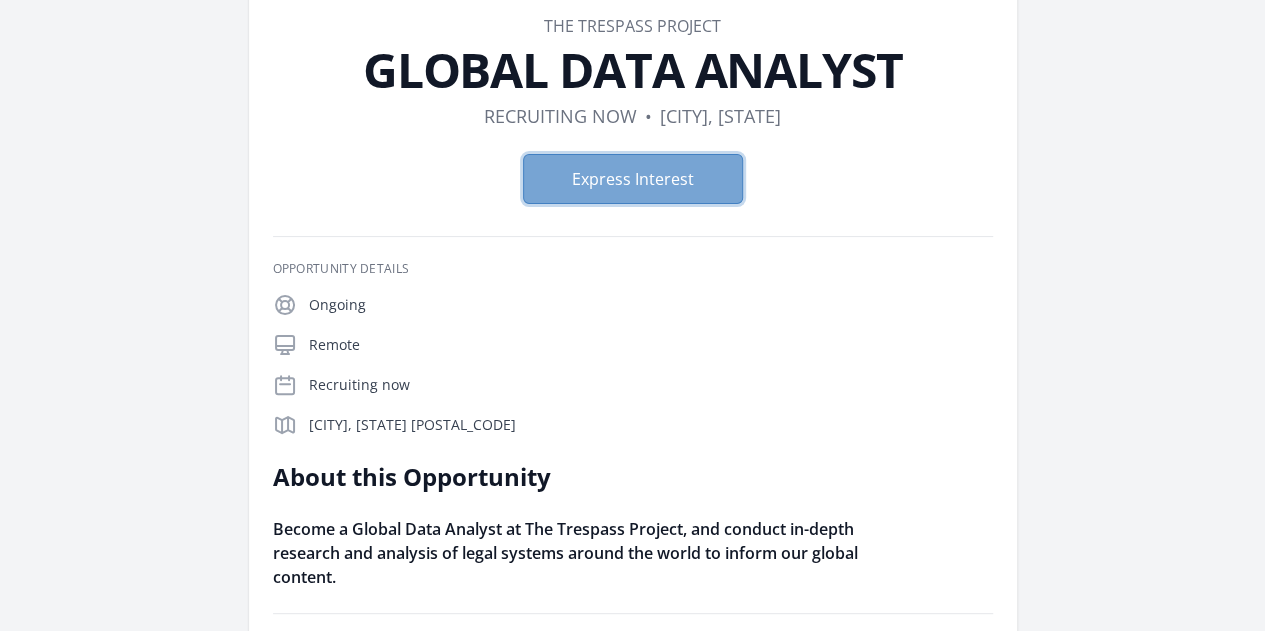 click on "Express Interest" at bounding box center [633, 179] 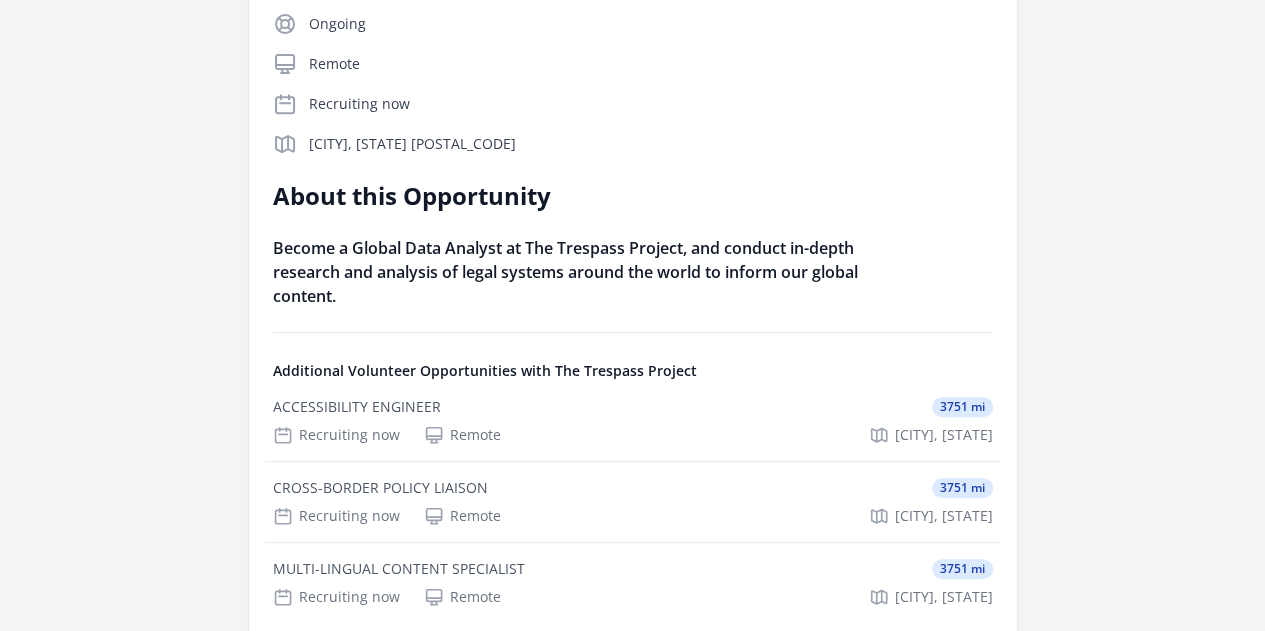 scroll, scrollTop: 386, scrollLeft: 0, axis: vertical 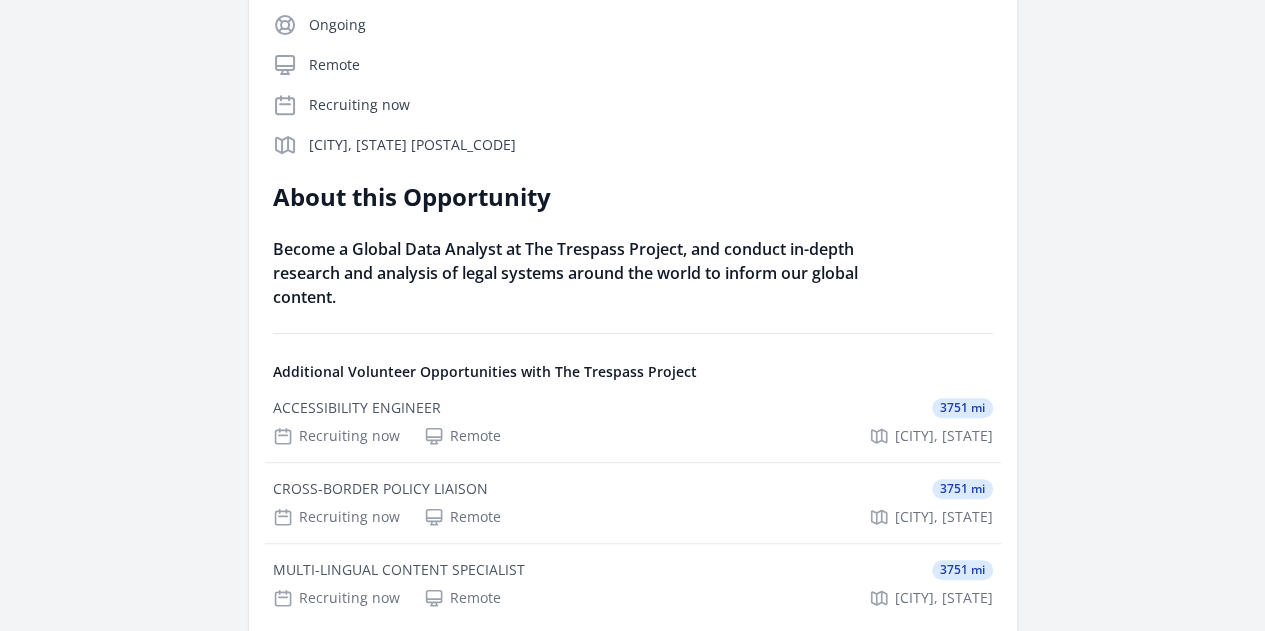 click on "ACCESSIBILITY ENGINEER
3751 mi
Recruiting now
Remote
Detroit, MI" at bounding box center [0, 0] 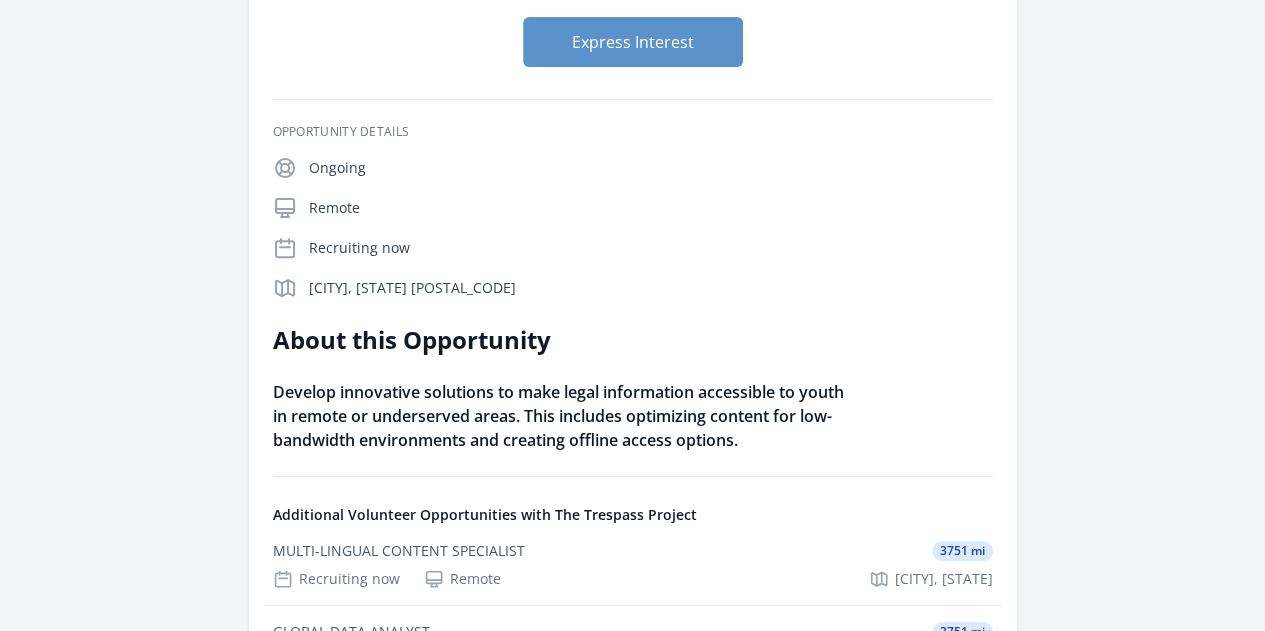 scroll, scrollTop: 244, scrollLeft: 0, axis: vertical 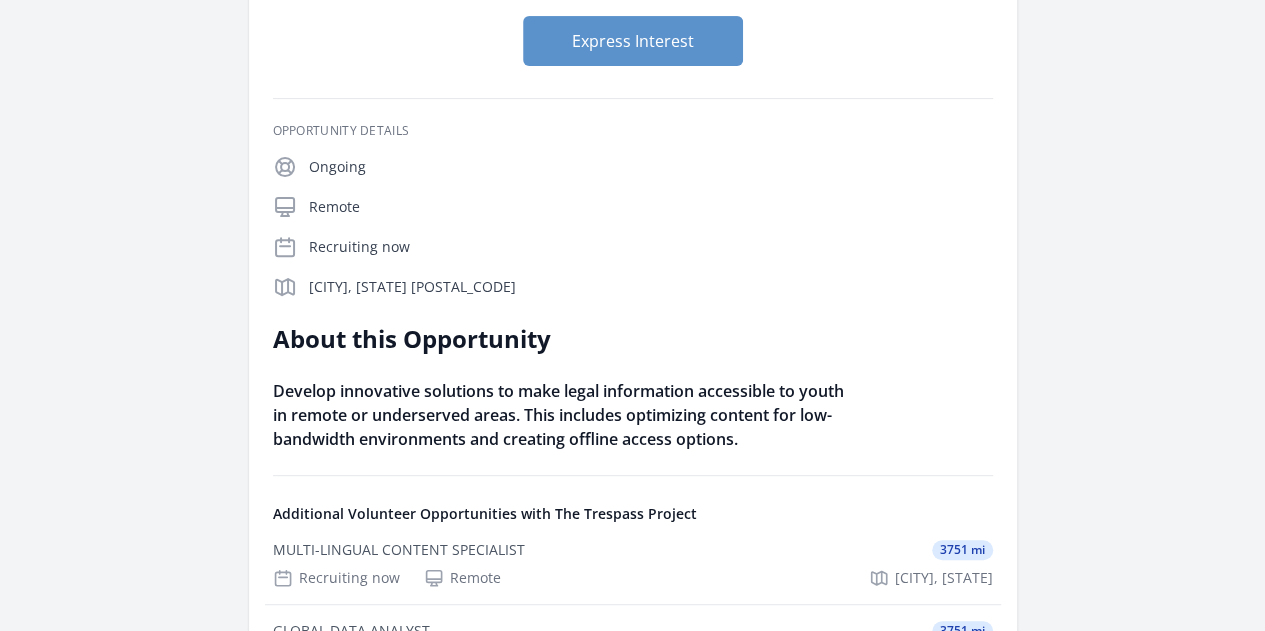 click on "GLOBAL DATA ANALYST
3751 mi
Recruiting now
Remote
Detroit, MI" at bounding box center [0, 0] 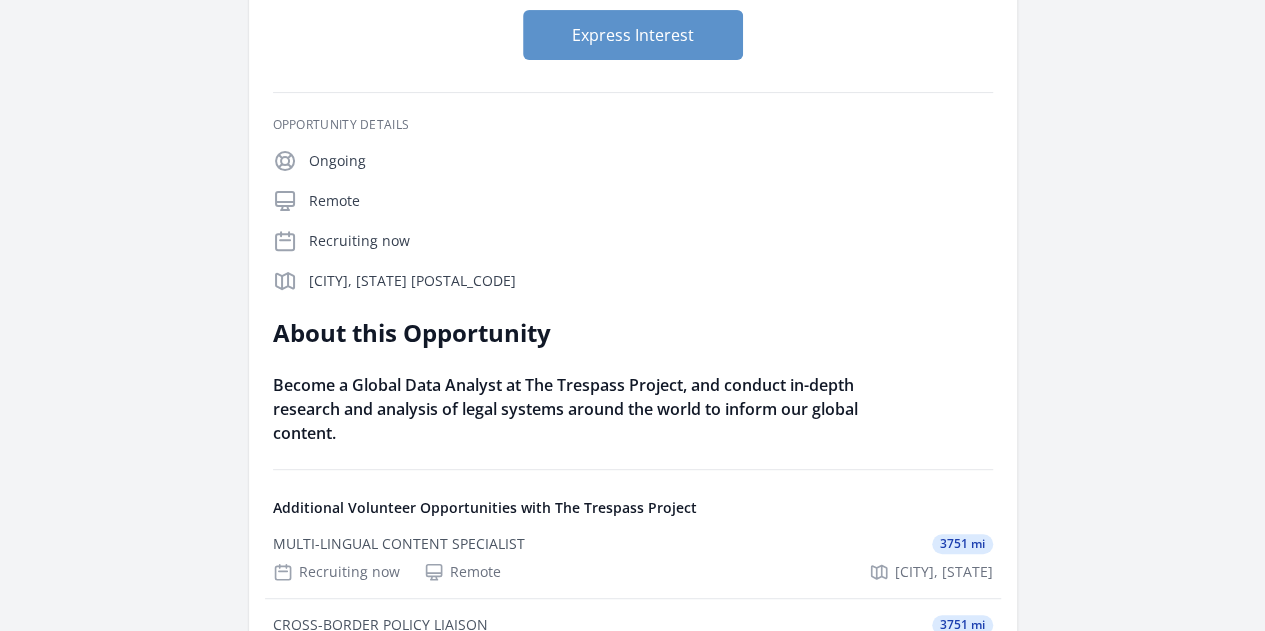 scroll, scrollTop: 120, scrollLeft: 0, axis: vertical 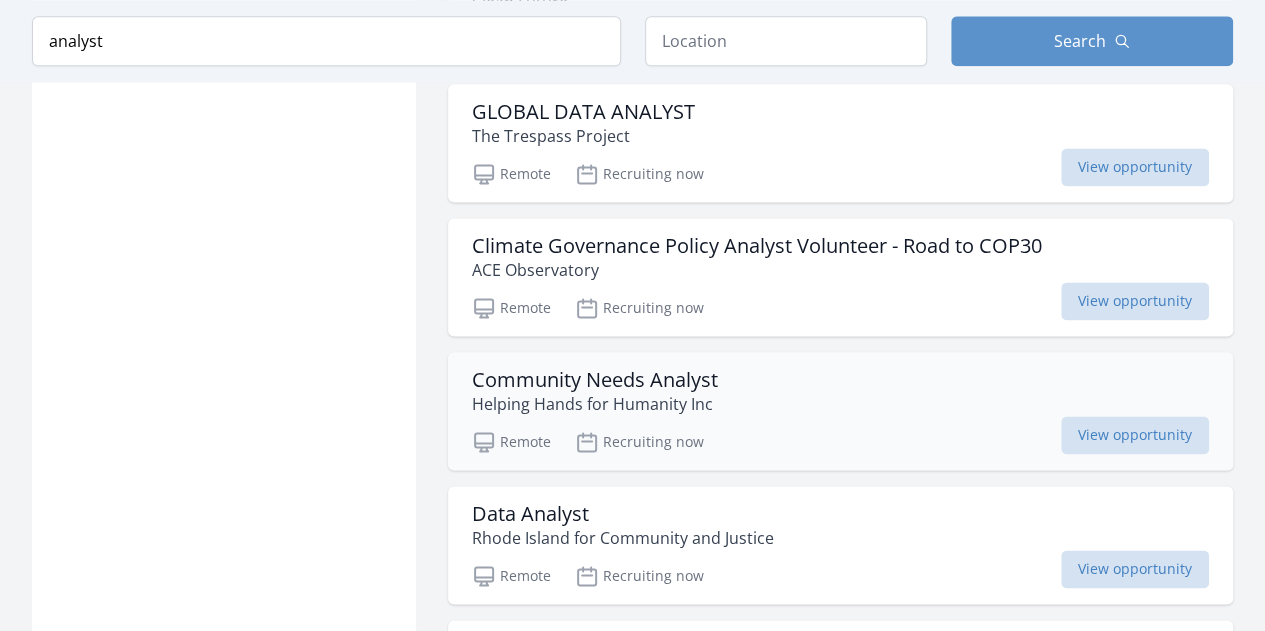 click on "Community Needs Analyst" at bounding box center [595, 380] 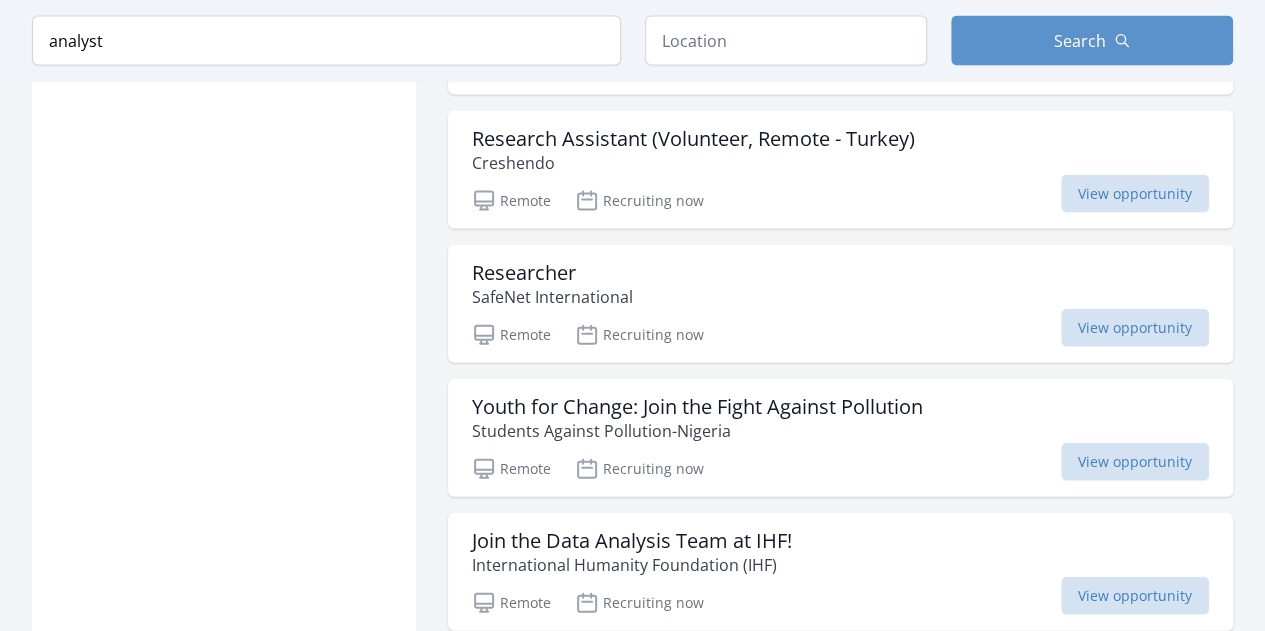 scroll, scrollTop: 2061, scrollLeft: 0, axis: vertical 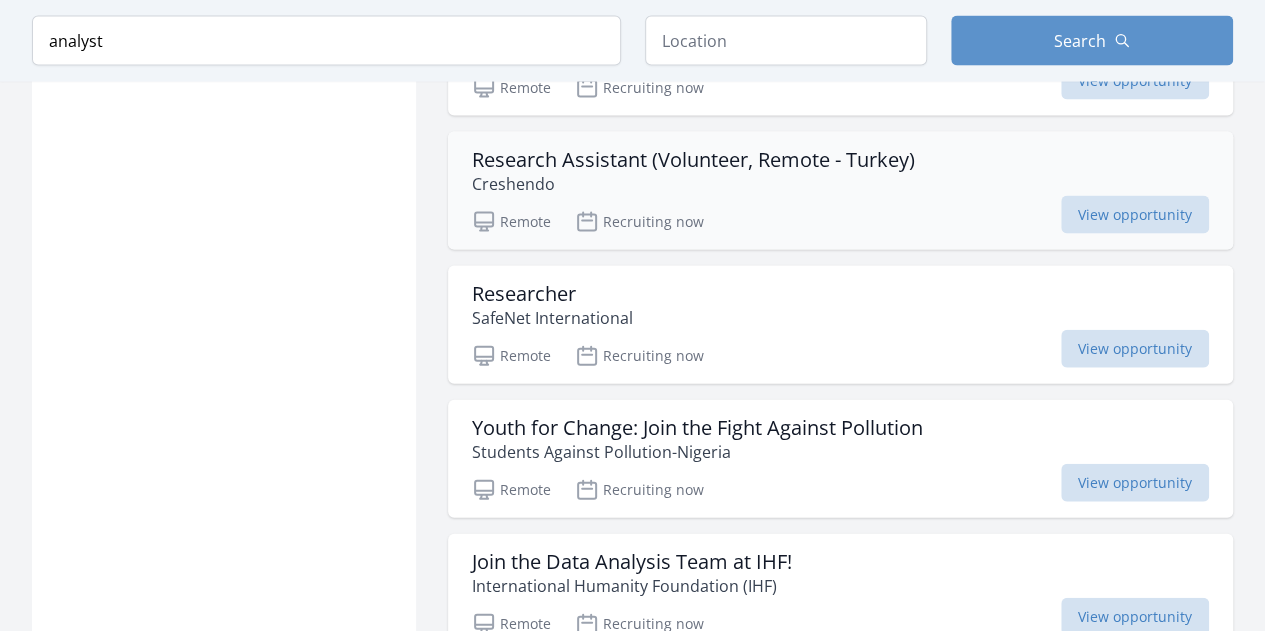 click on "Research Assistant (Volunteer, Remote - Turkey)" at bounding box center [693, 160] 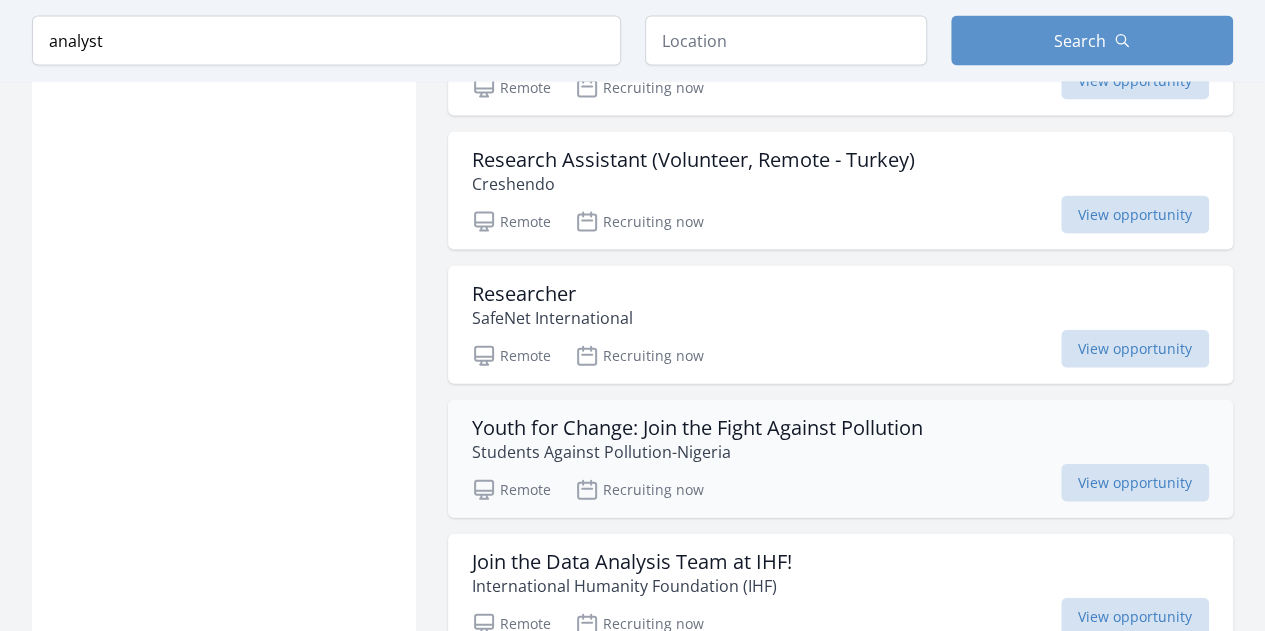 click on "Youth for Change: Join the Fight Against Pollution" at bounding box center (697, 428) 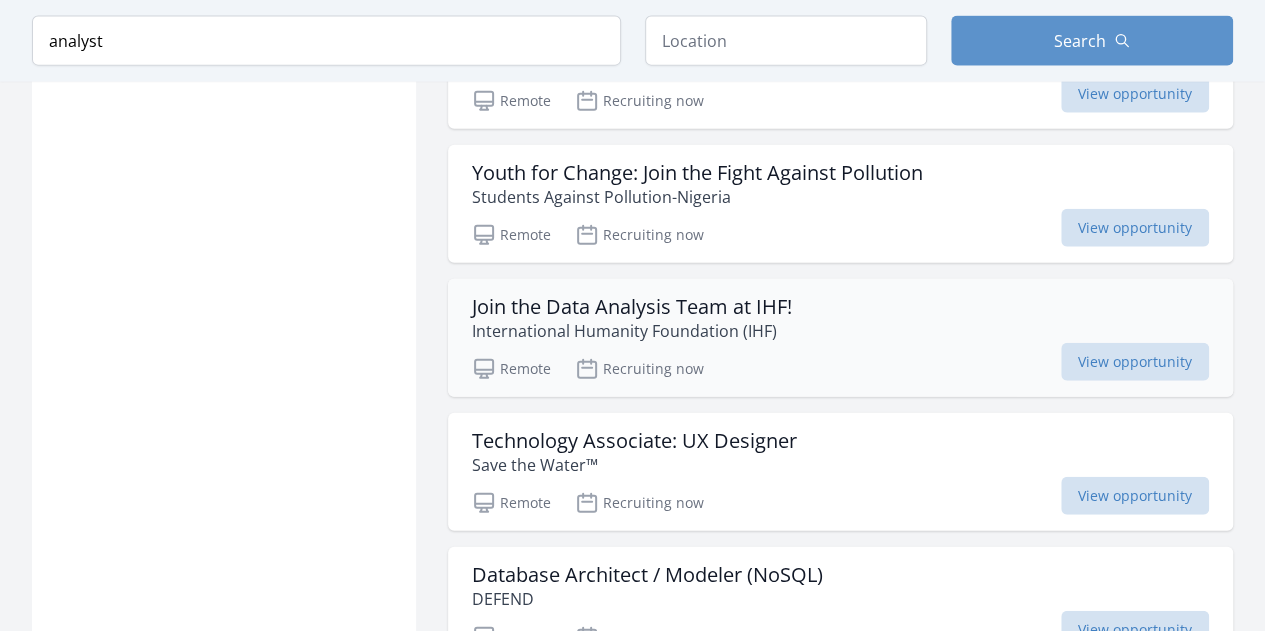 scroll, scrollTop: 2317, scrollLeft: 0, axis: vertical 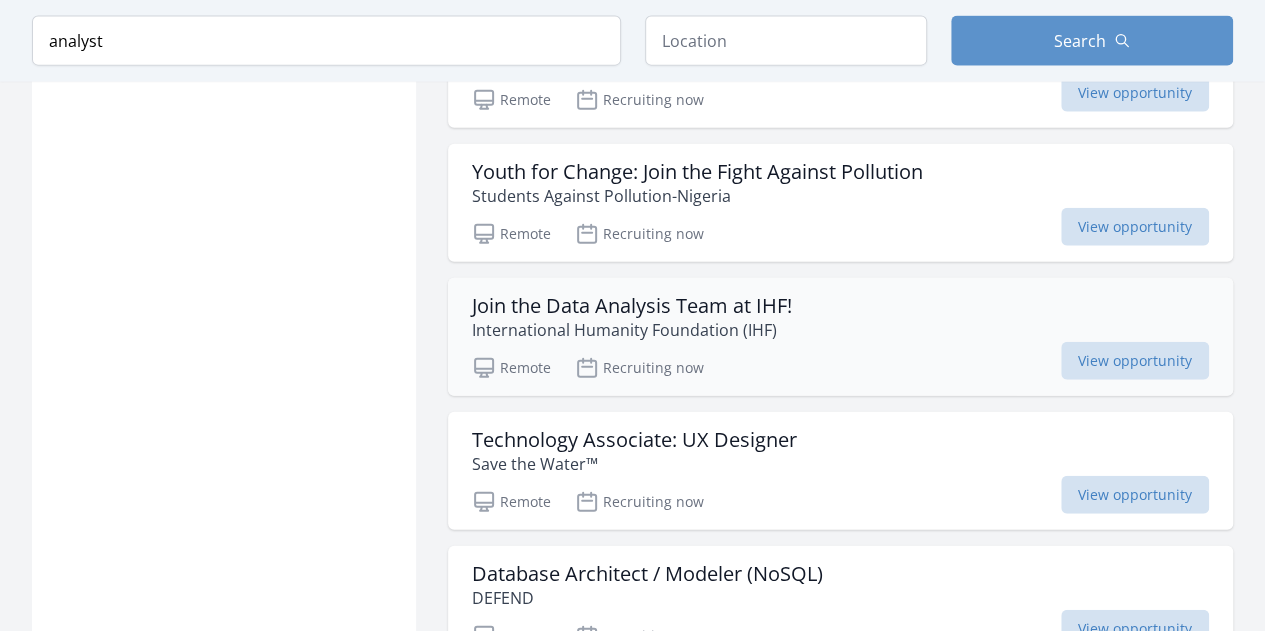 click on "Join the Data Analysis Team at IHF!" at bounding box center [632, 306] 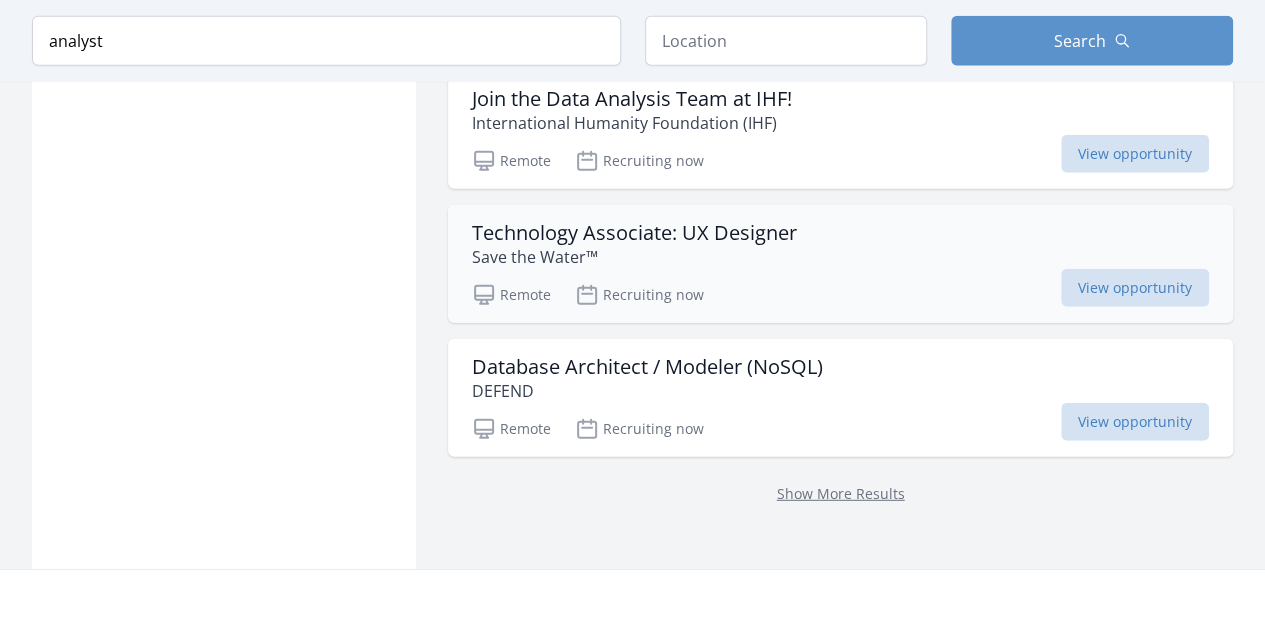 scroll, scrollTop: 2551, scrollLeft: 0, axis: vertical 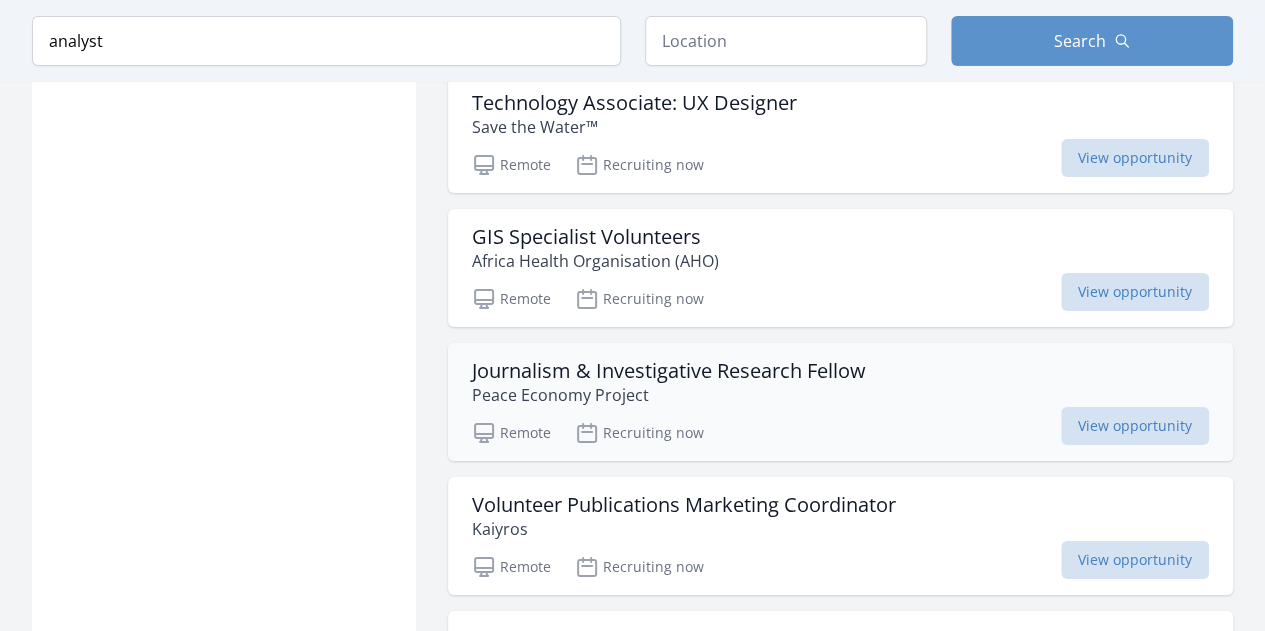 click on "Journalism & Investigative Research Fellow" at bounding box center [669, 371] 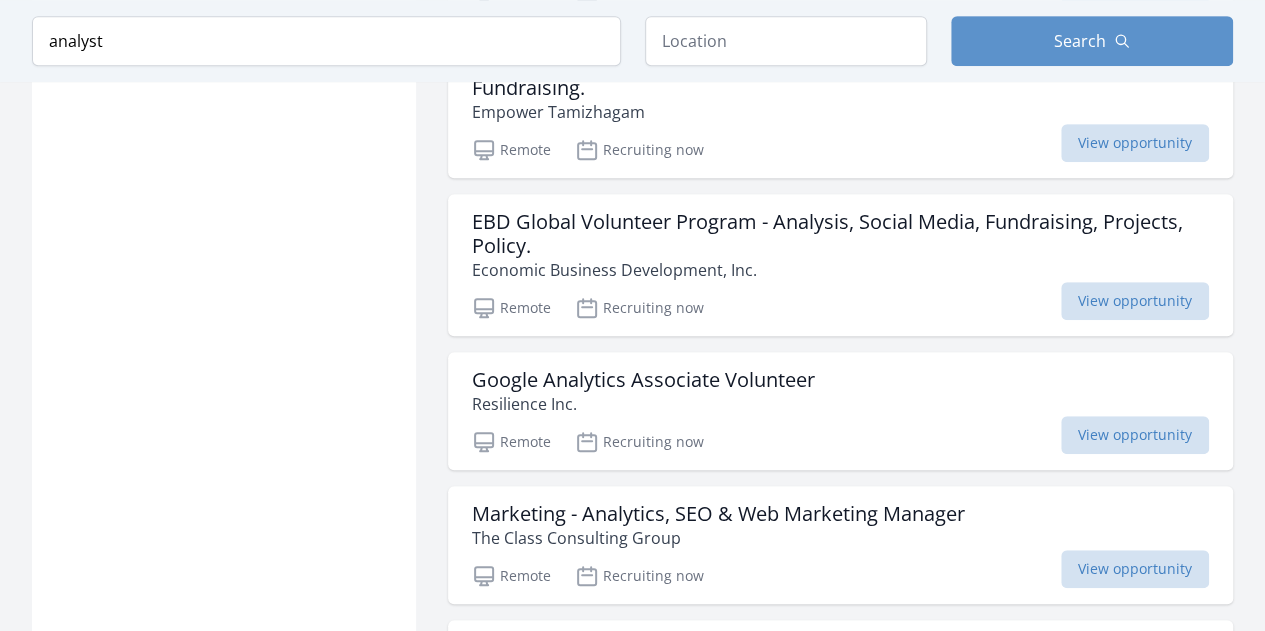 scroll, scrollTop: 4254, scrollLeft: 0, axis: vertical 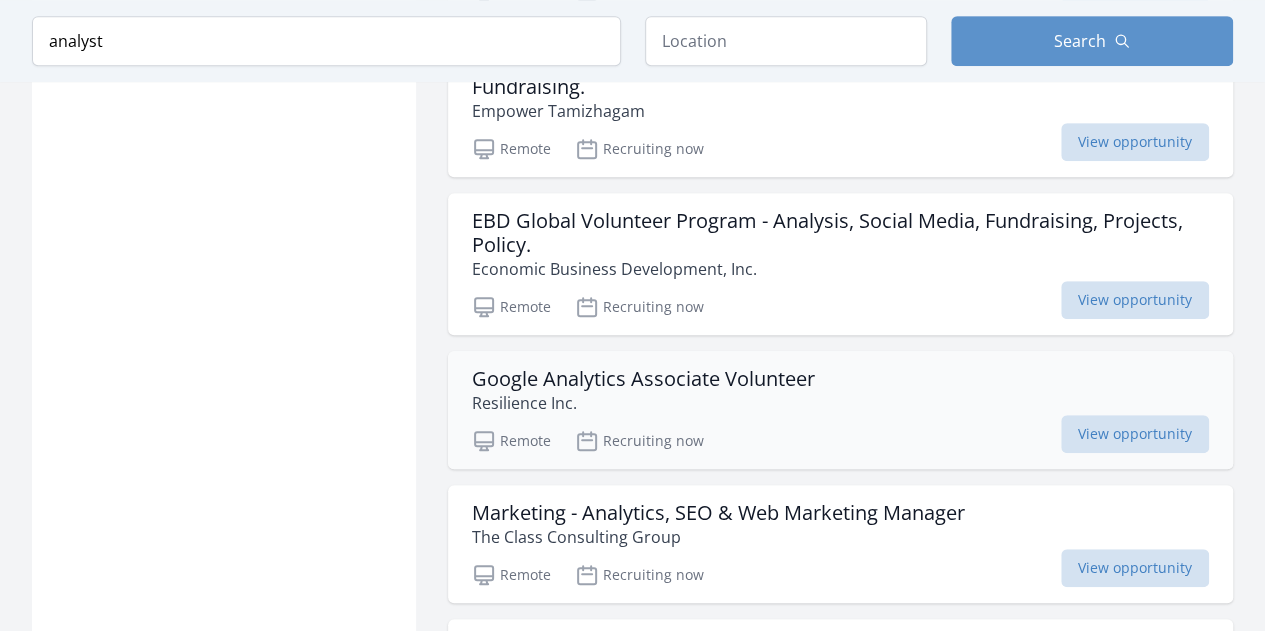 click on "Google Analytics Associate Volunteer" at bounding box center (643, 379) 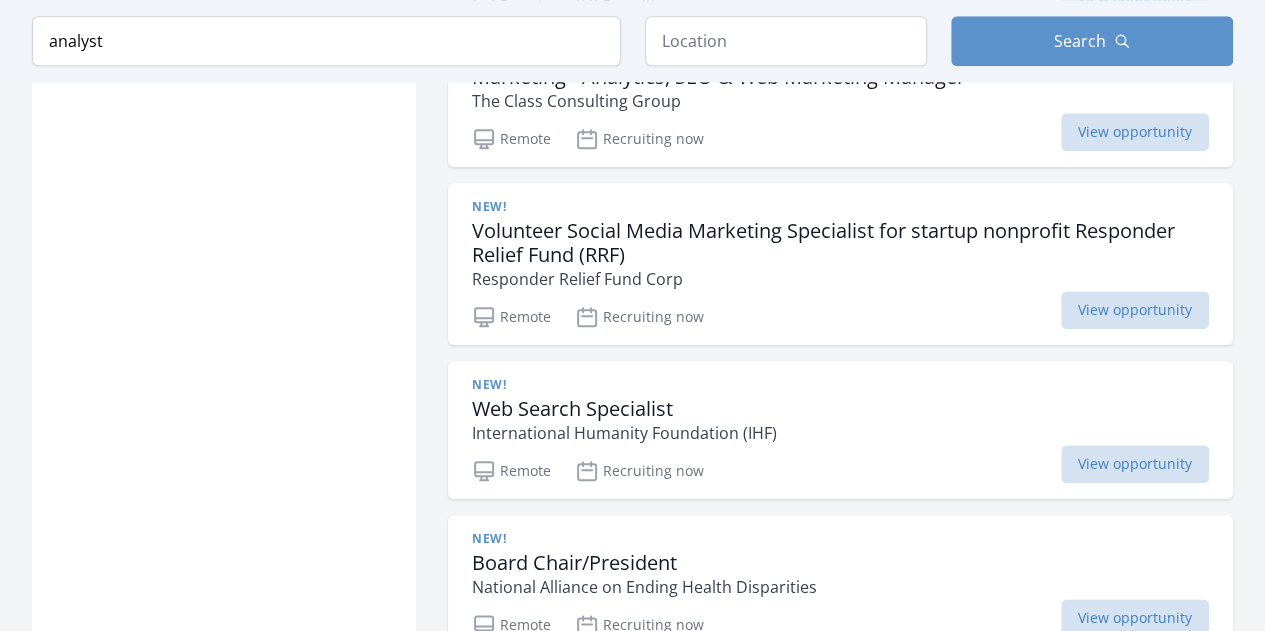 scroll, scrollTop: 4691, scrollLeft: 0, axis: vertical 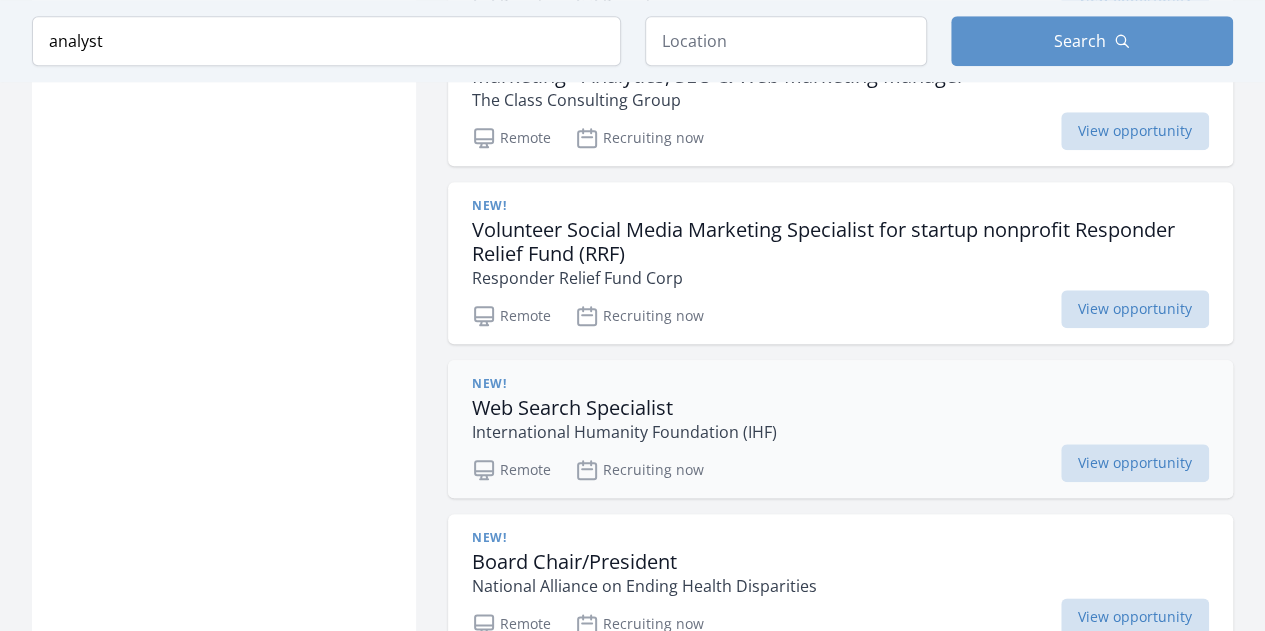click on "Web Search Specialist" at bounding box center [624, 408] 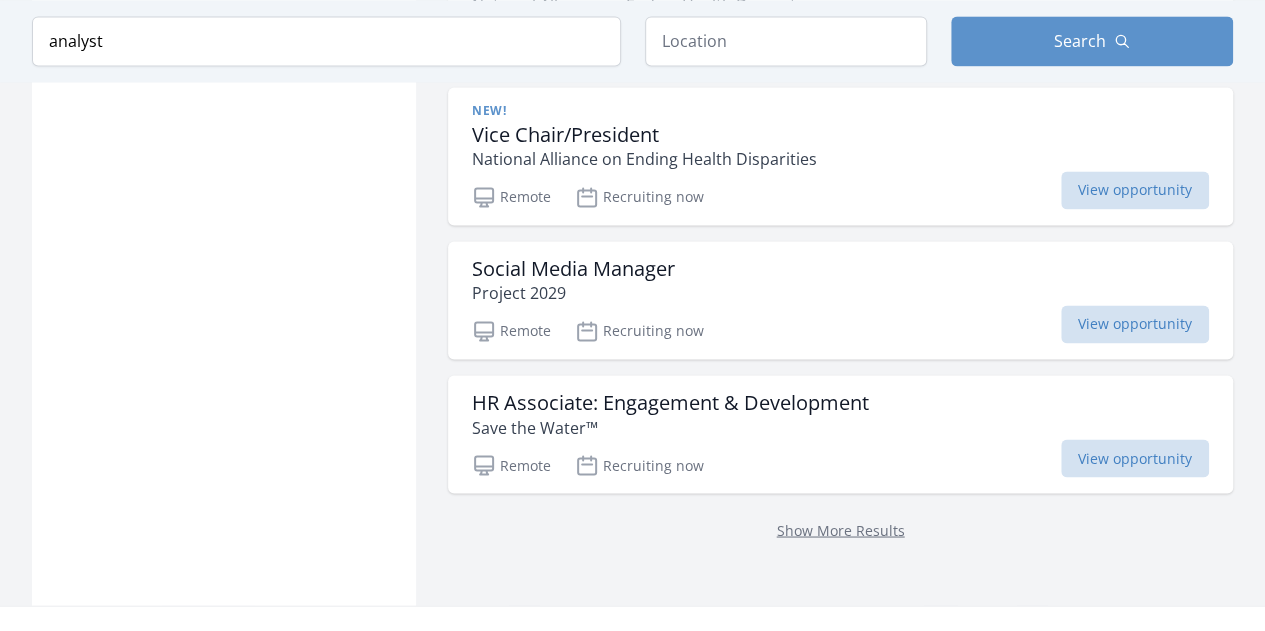 scroll, scrollTop: 5273, scrollLeft: 0, axis: vertical 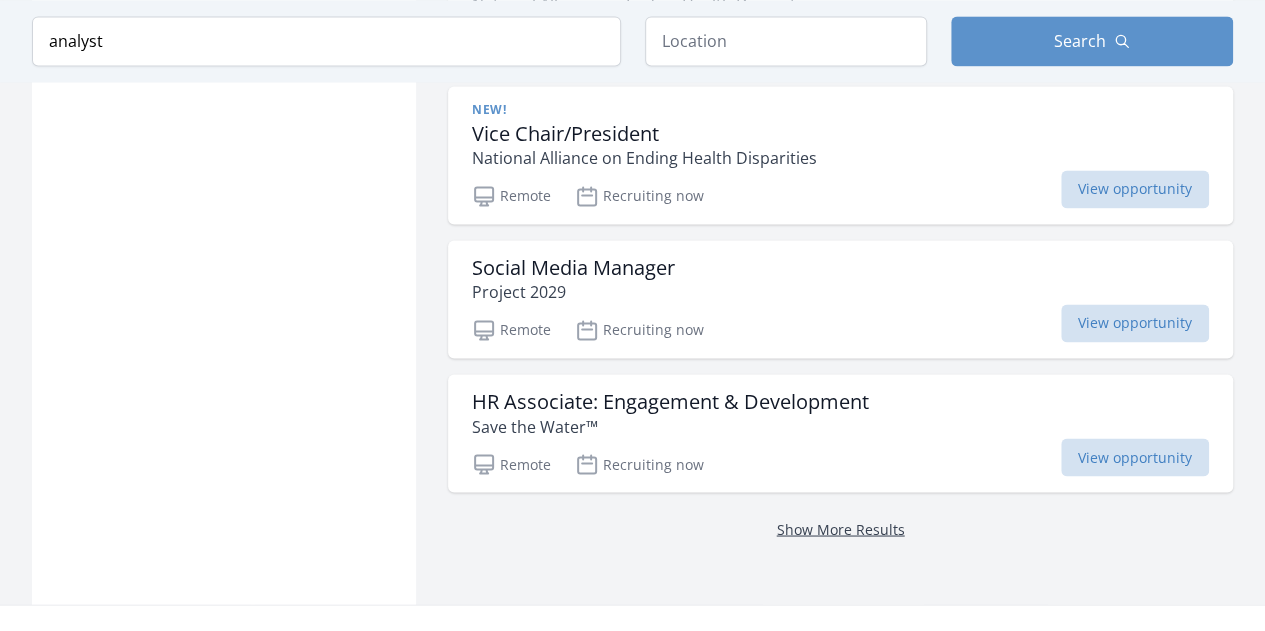 click on "Show More Results" at bounding box center [841, 528] 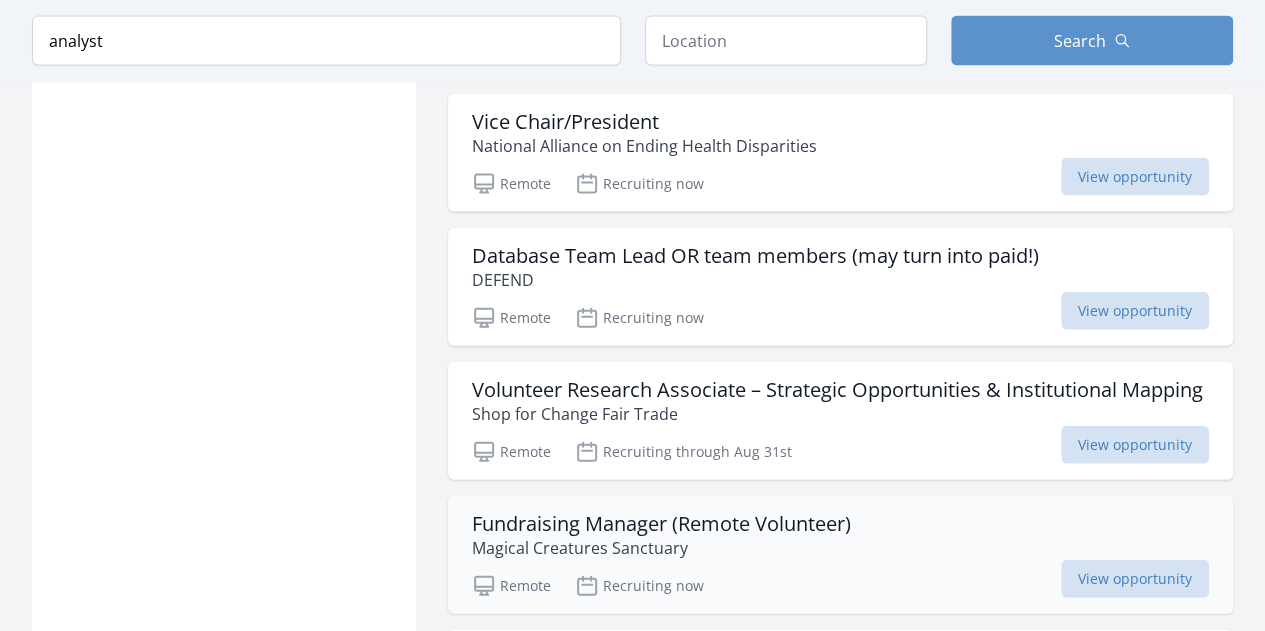 scroll, scrollTop: 9737, scrollLeft: 0, axis: vertical 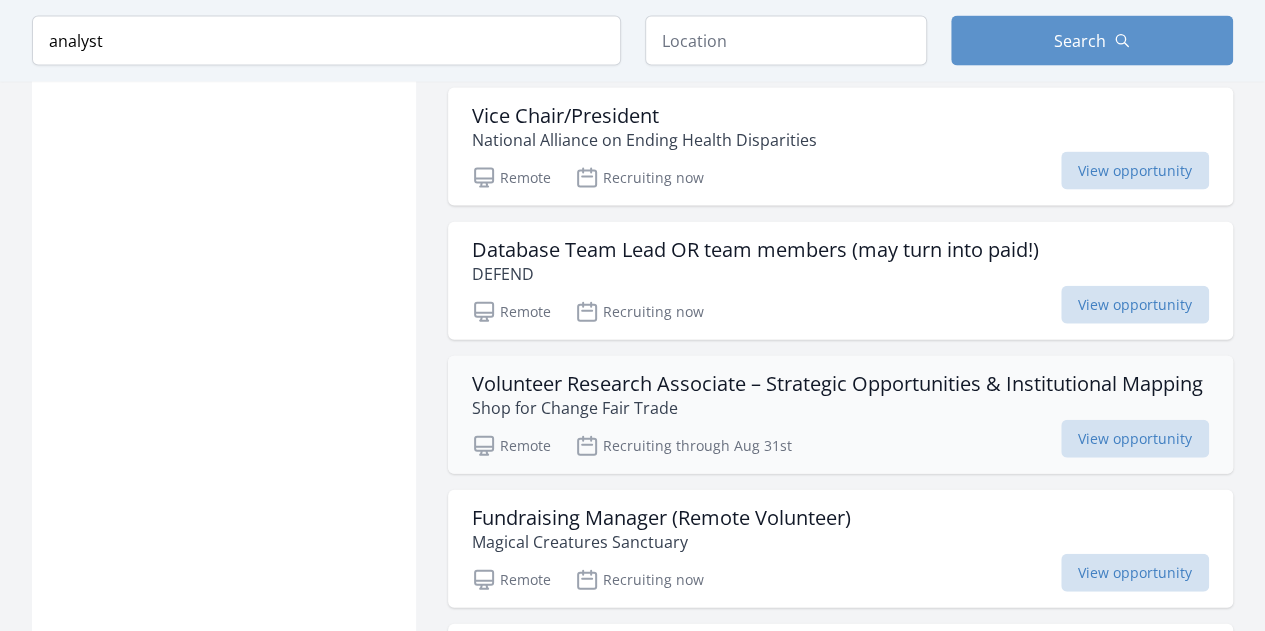 click on "Volunteer Research Associate – Strategic Opportunities & Institutional Mapping" at bounding box center (837, 384) 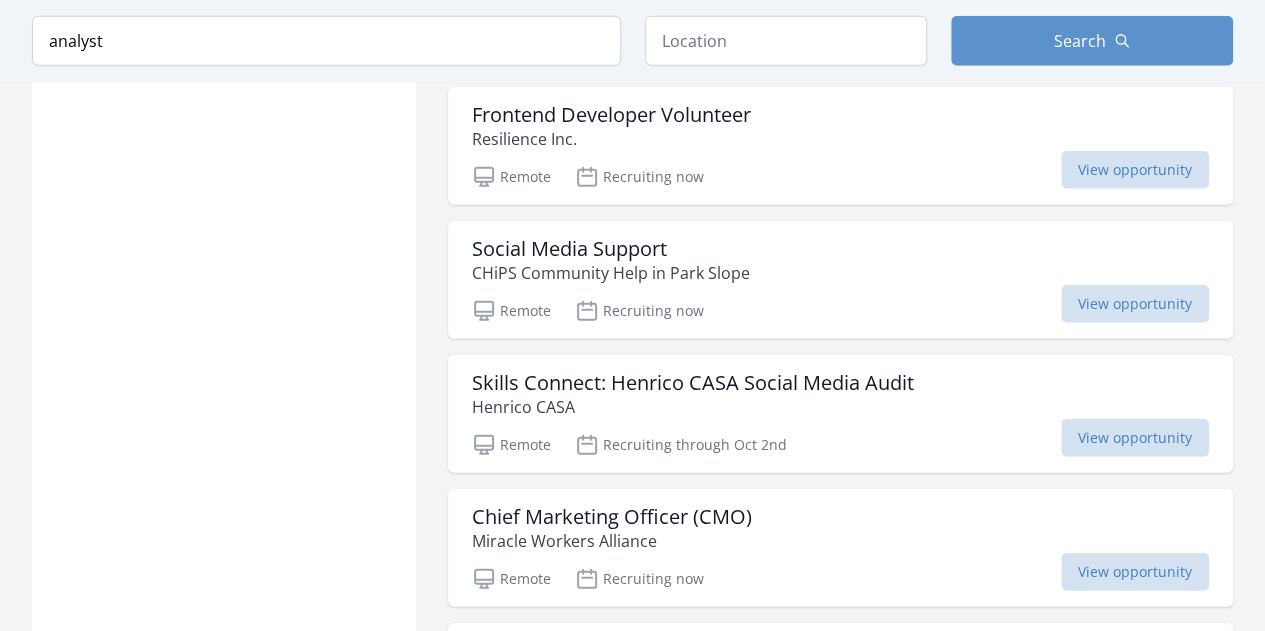 scroll, scrollTop: 10276, scrollLeft: 0, axis: vertical 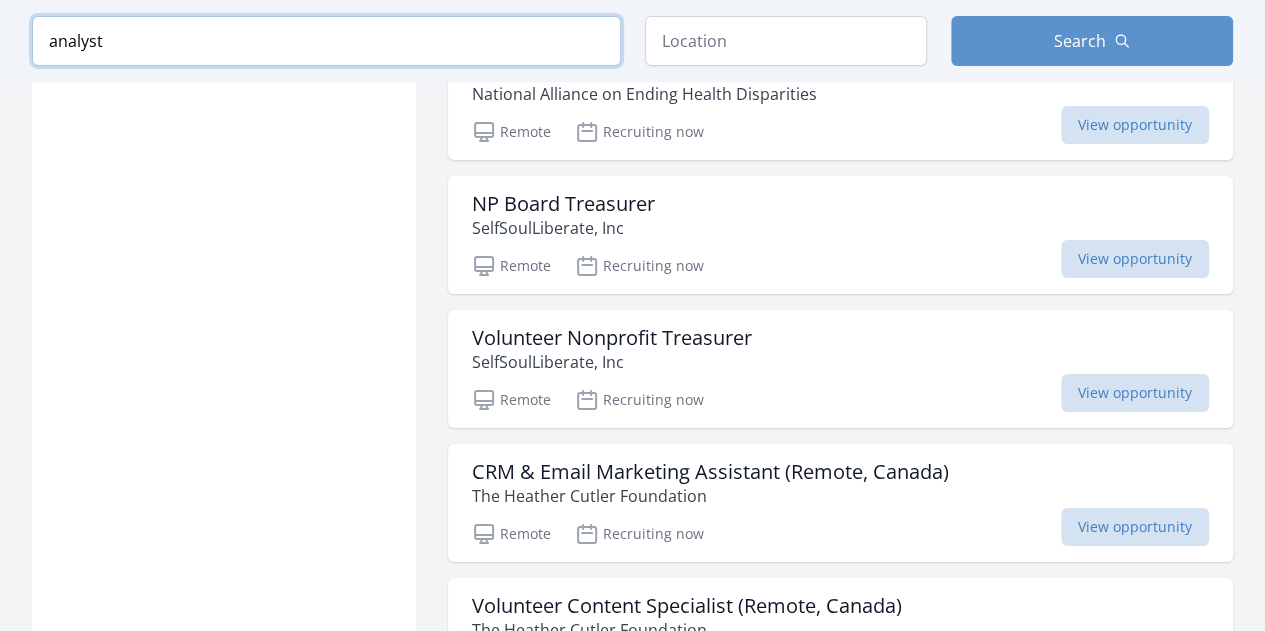 drag, startPoint x: 392, startPoint y: 47, endPoint x: 34, endPoint y: 19, distance: 359.0933 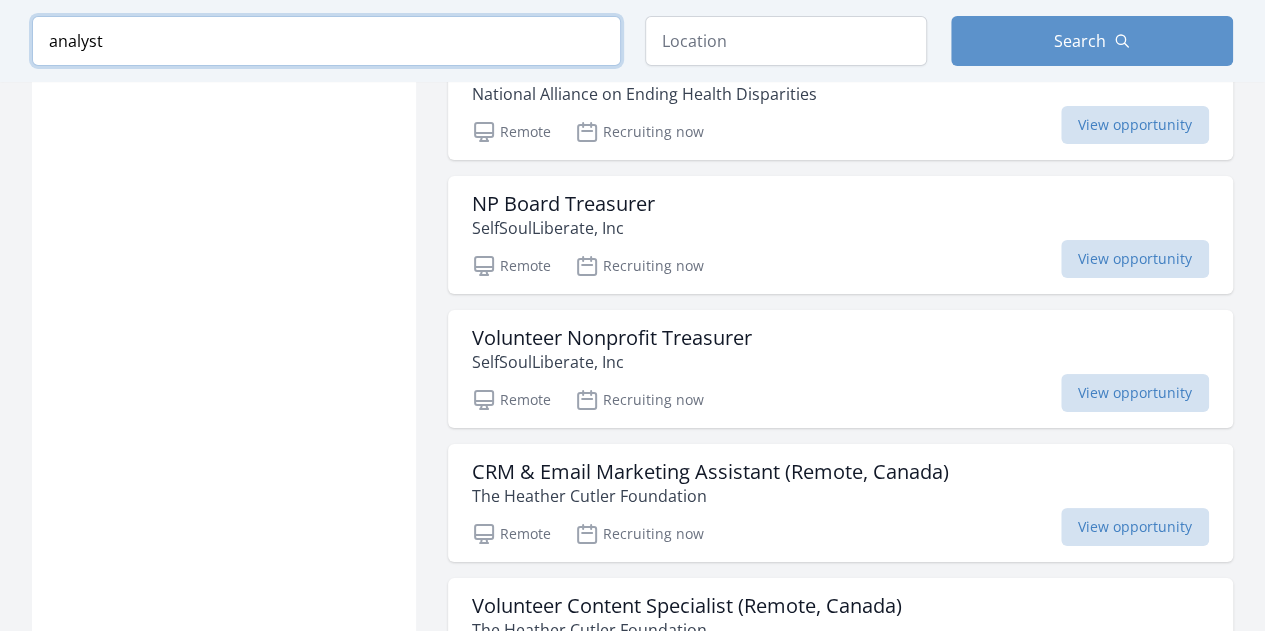 click on "analyst" at bounding box center (326, 41) 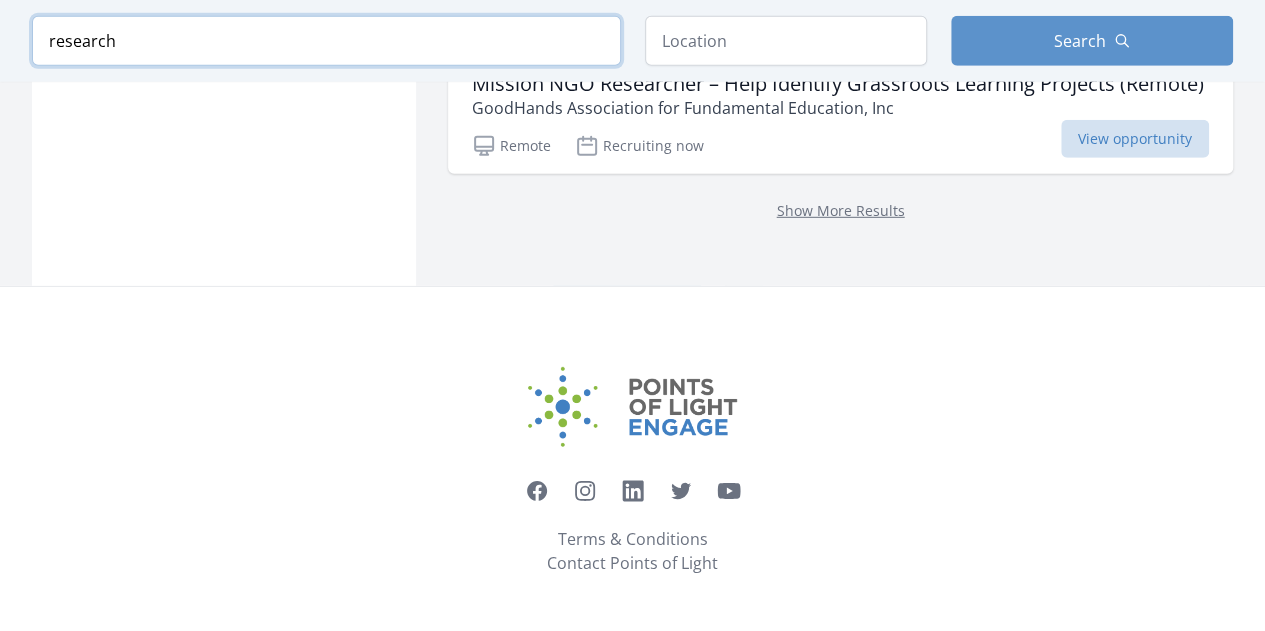 type on "research" 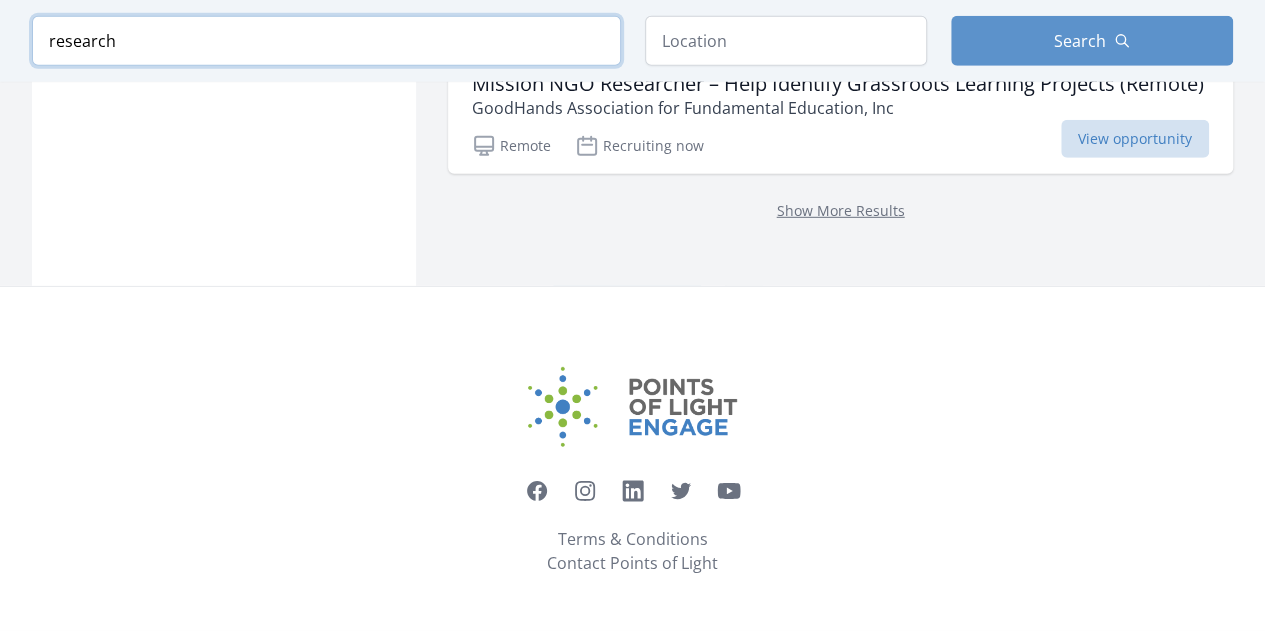 click at bounding box center (0, 0) 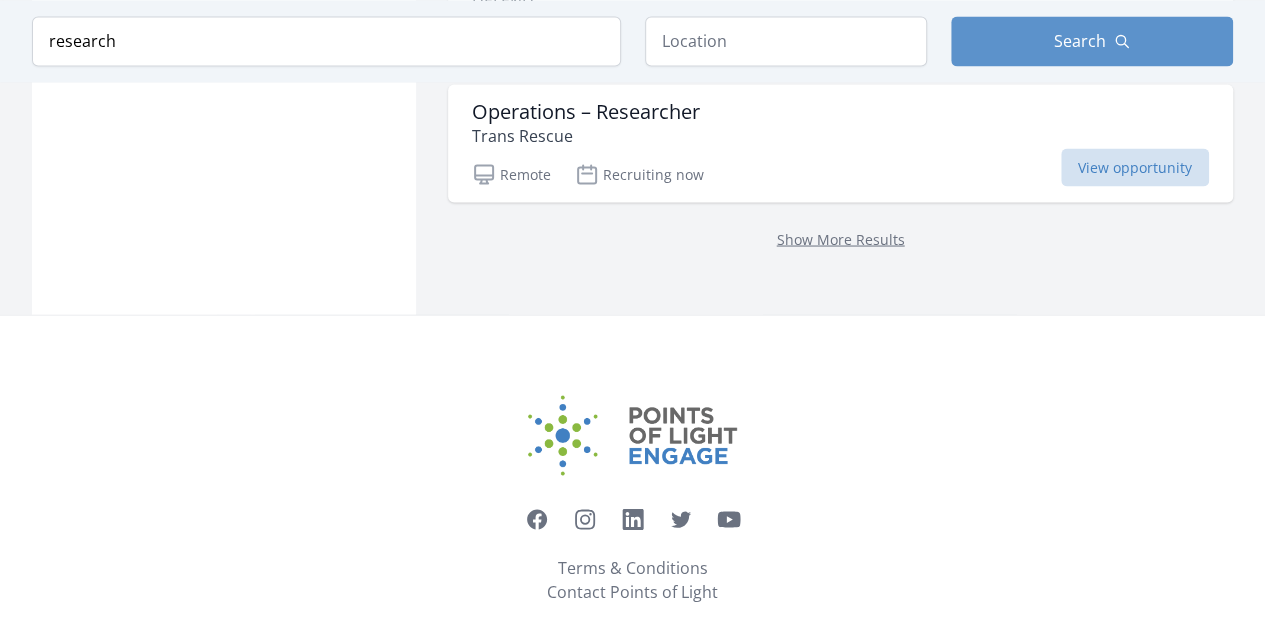 scroll, scrollTop: 2808, scrollLeft: 0, axis: vertical 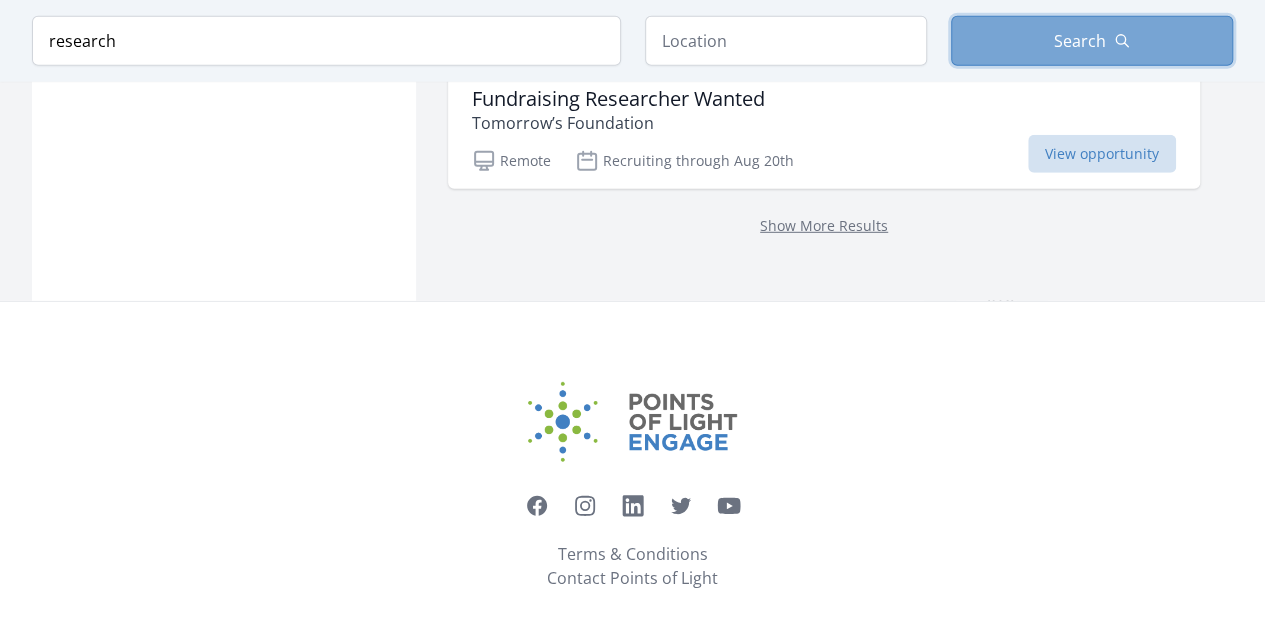 click on "Search" at bounding box center (1092, 41) 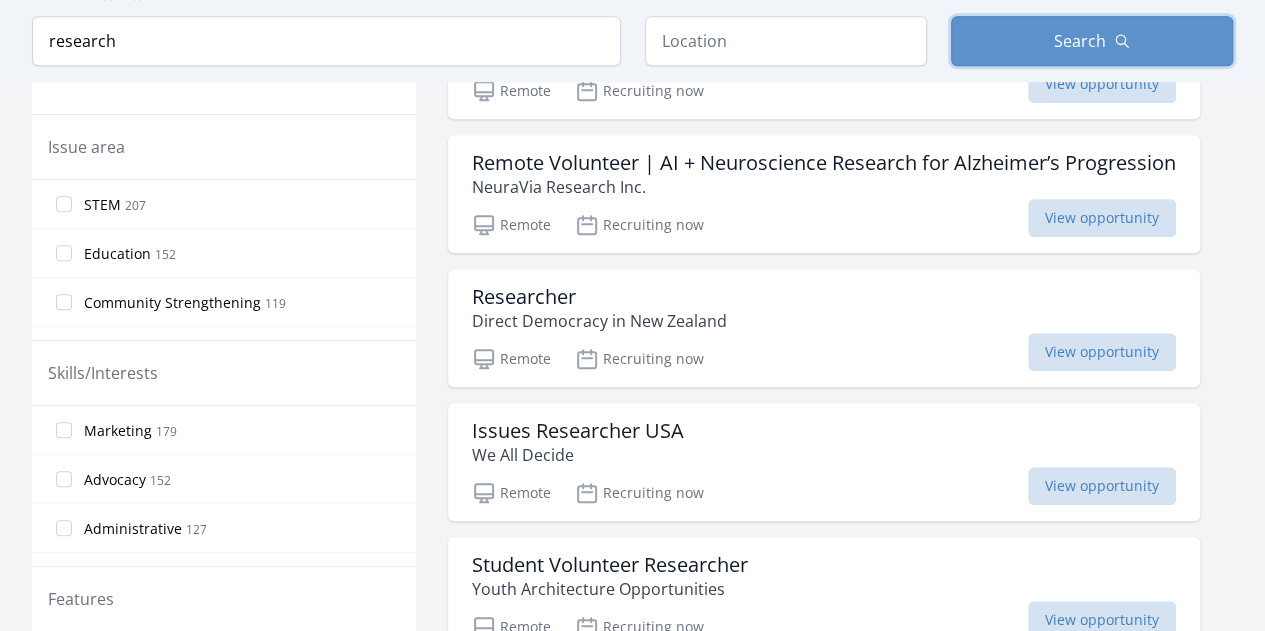 scroll, scrollTop: 584, scrollLeft: 0, axis: vertical 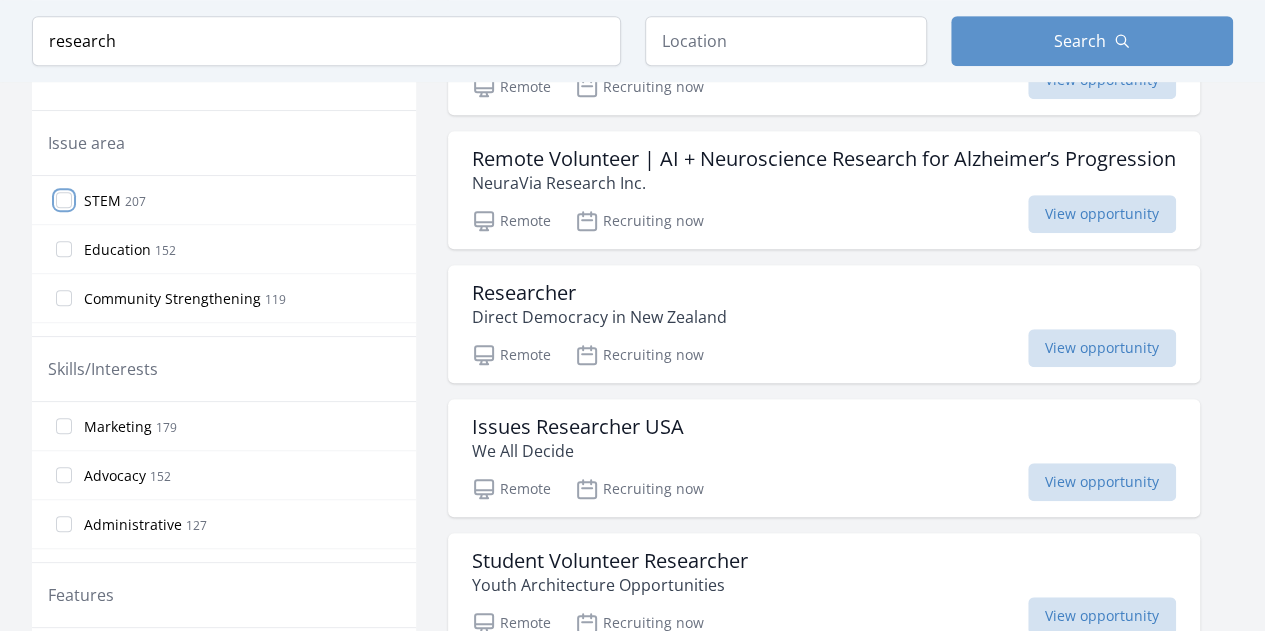 click on "STEM   207" at bounding box center [64, 200] 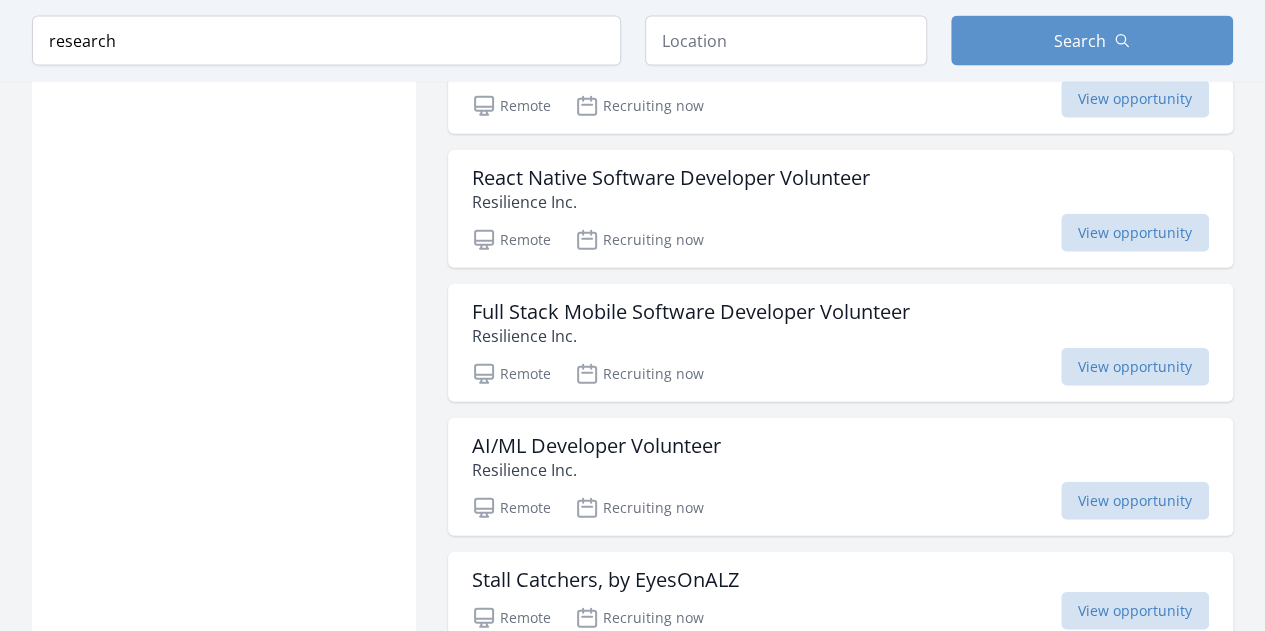 scroll, scrollTop: 2306, scrollLeft: 0, axis: vertical 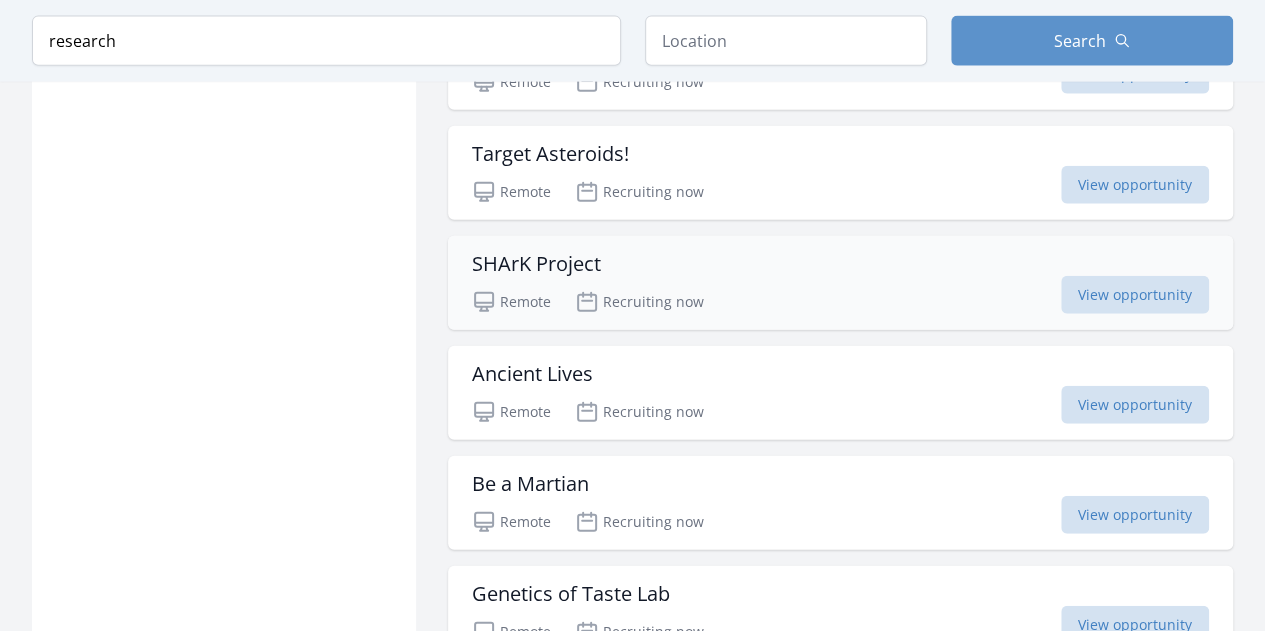 click on "SHArK Project" at bounding box center [536, 264] 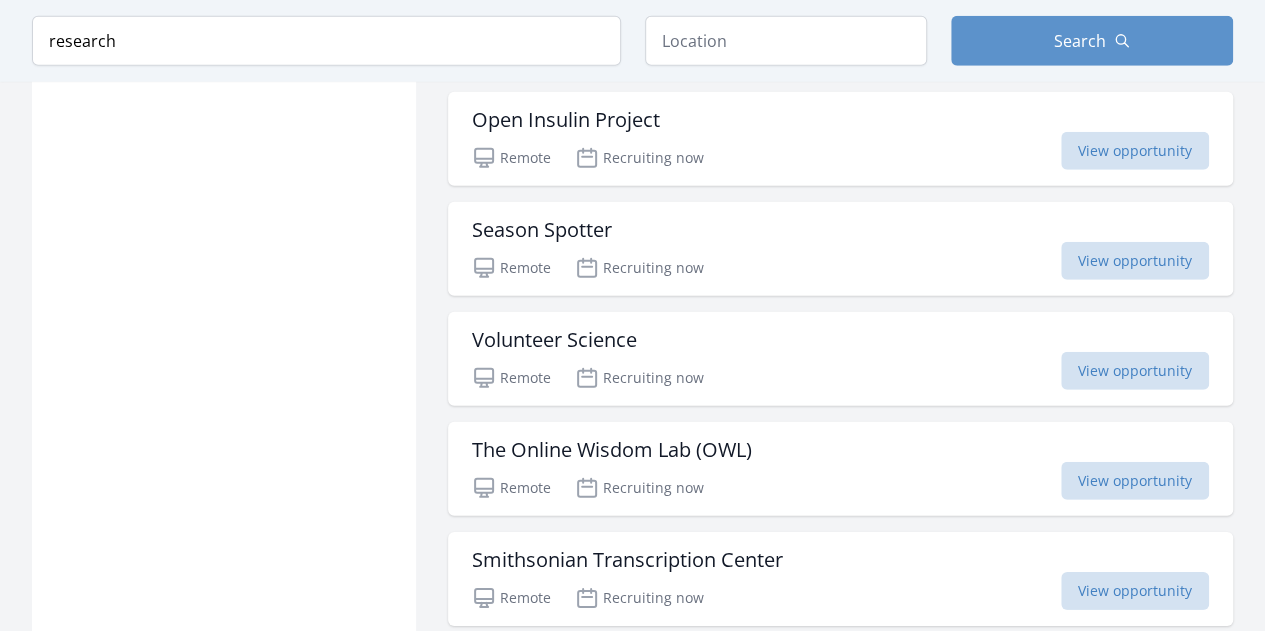scroll, scrollTop: 10346, scrollLeft: 0, axis: vertical 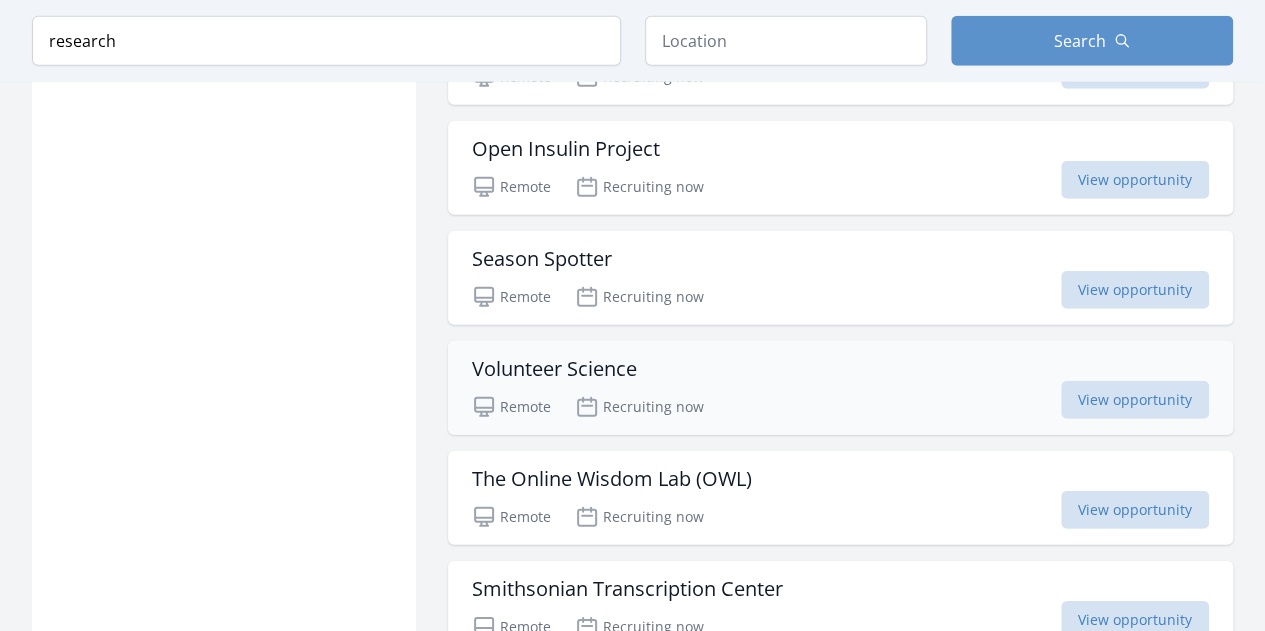 click on "Volunteer Science" at bounding box center [554, 369] 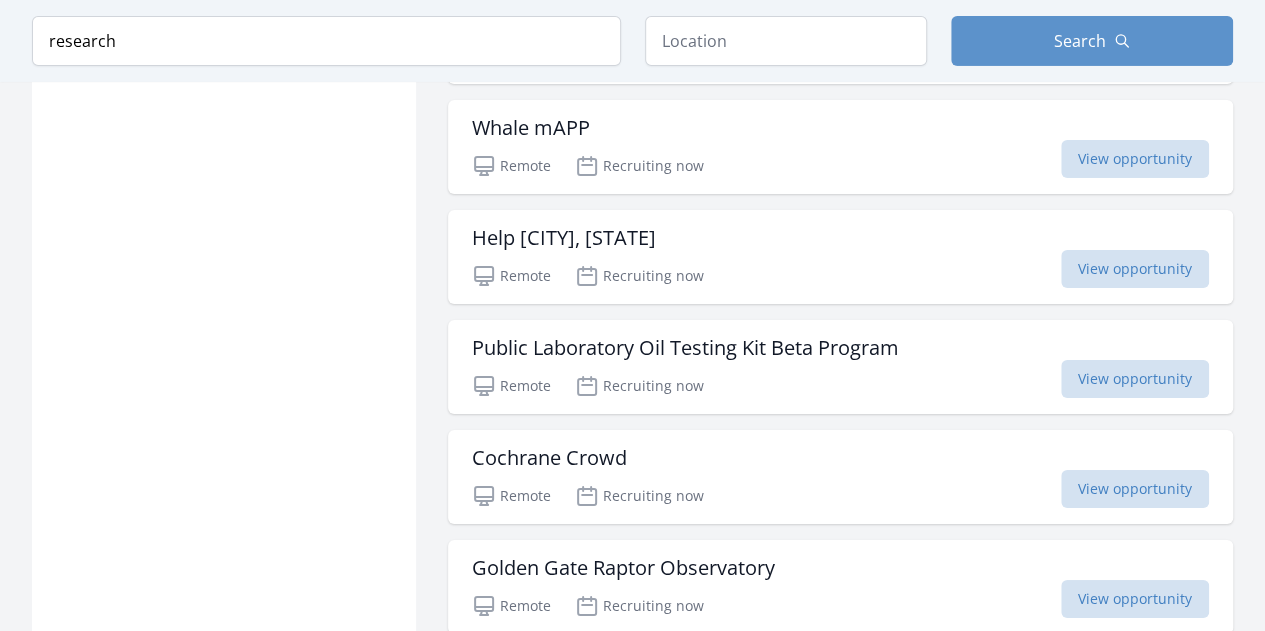 scroll, scrollTop: 11176, scrollLeft: 0, axis: vertical 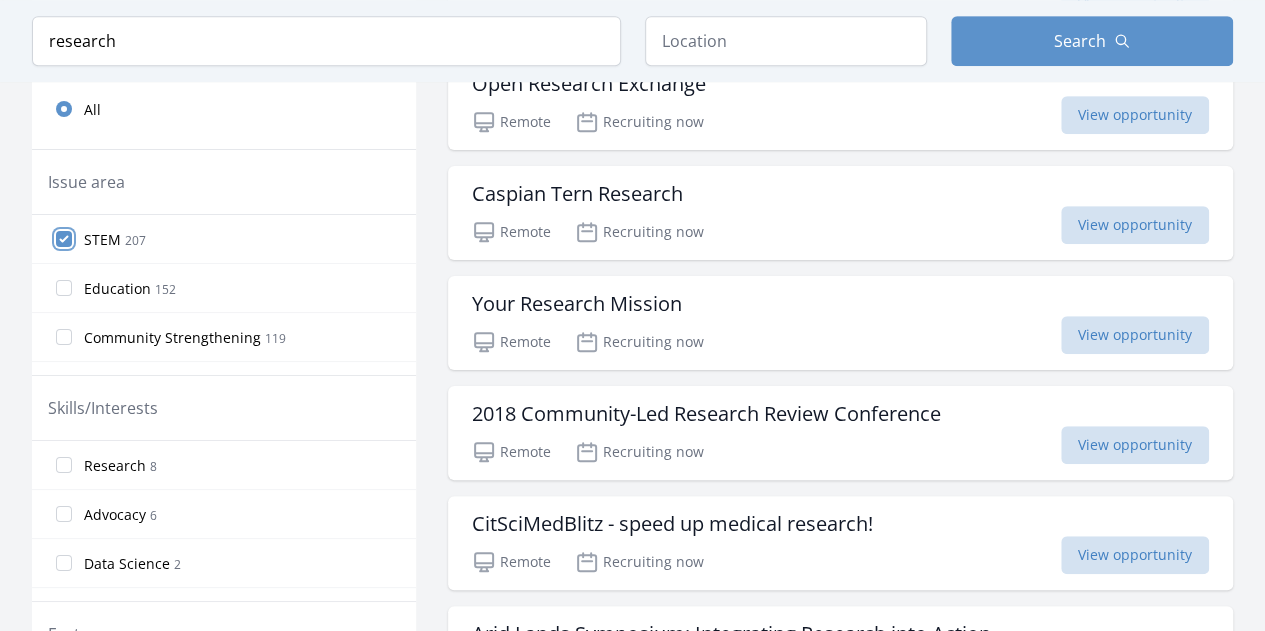 click on "STEM   207" at bounding box center (64, 239) 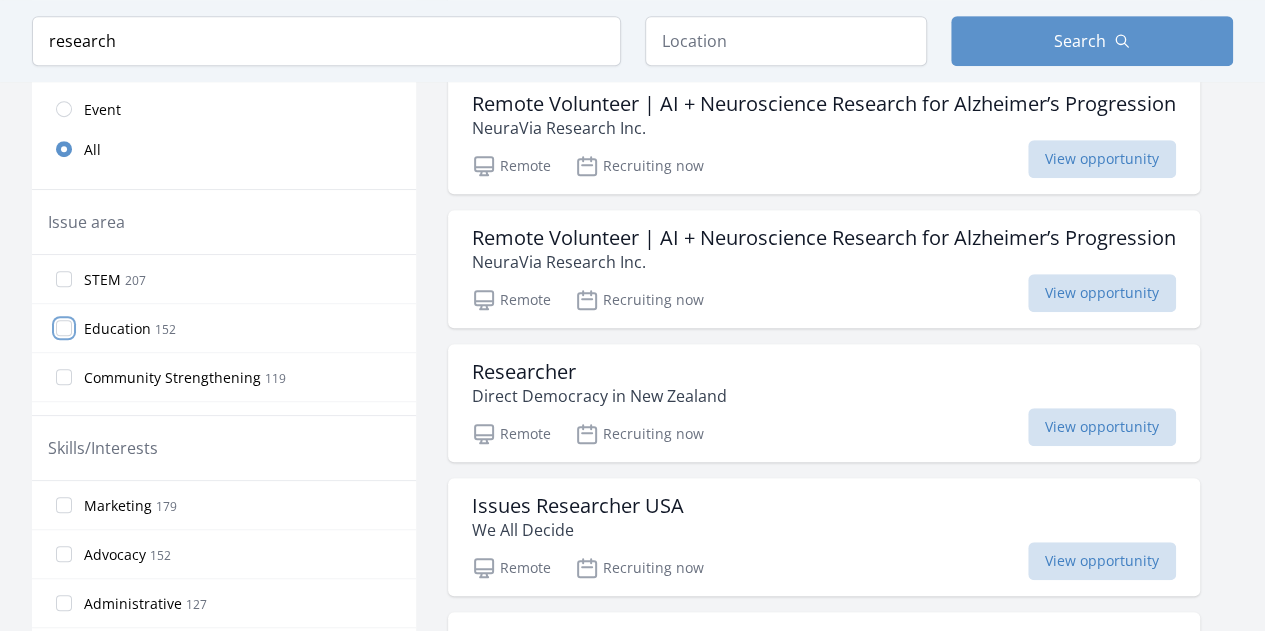 click on "Education   152" at bounding box center (64, 328) 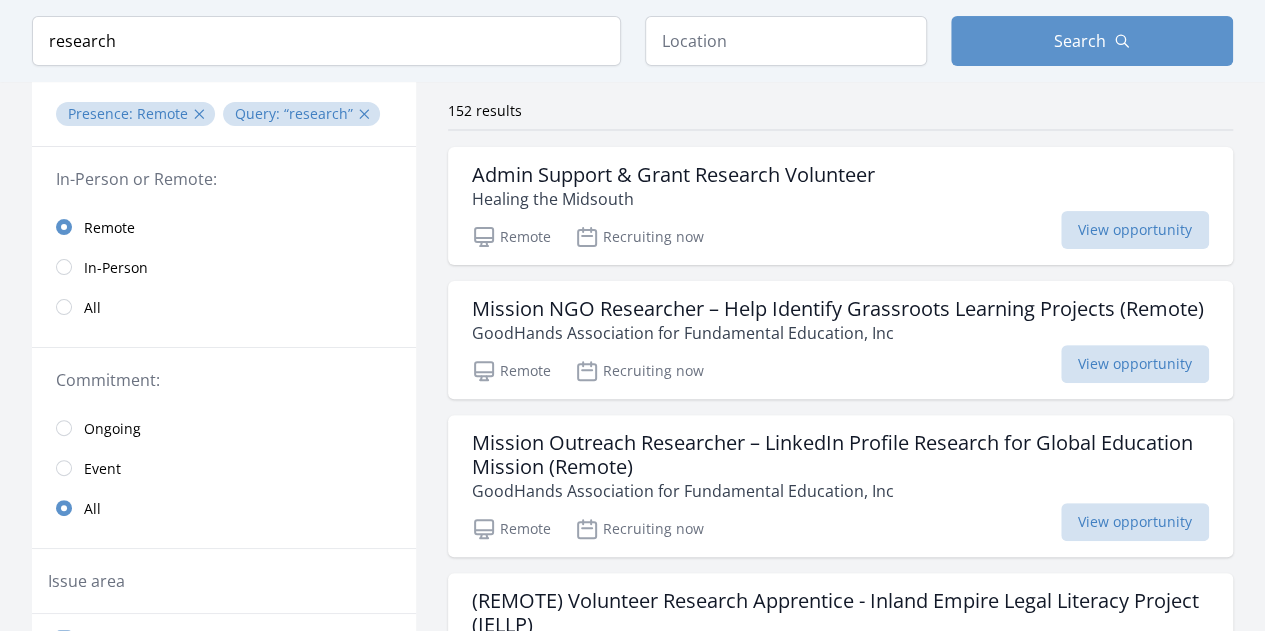 scroll, scrollTop: 97, scrollLeft: 0, axis: vertical 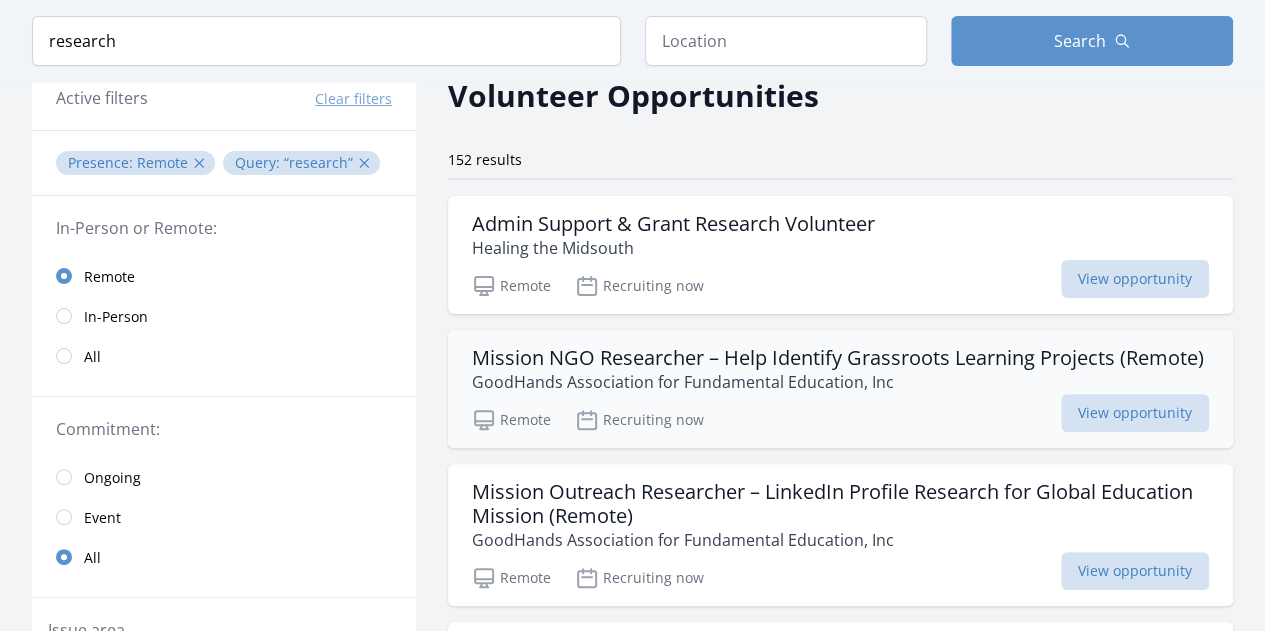 click on "GoodHands Association for Fundamental Education, Inc" at bounding box center [838, 382] 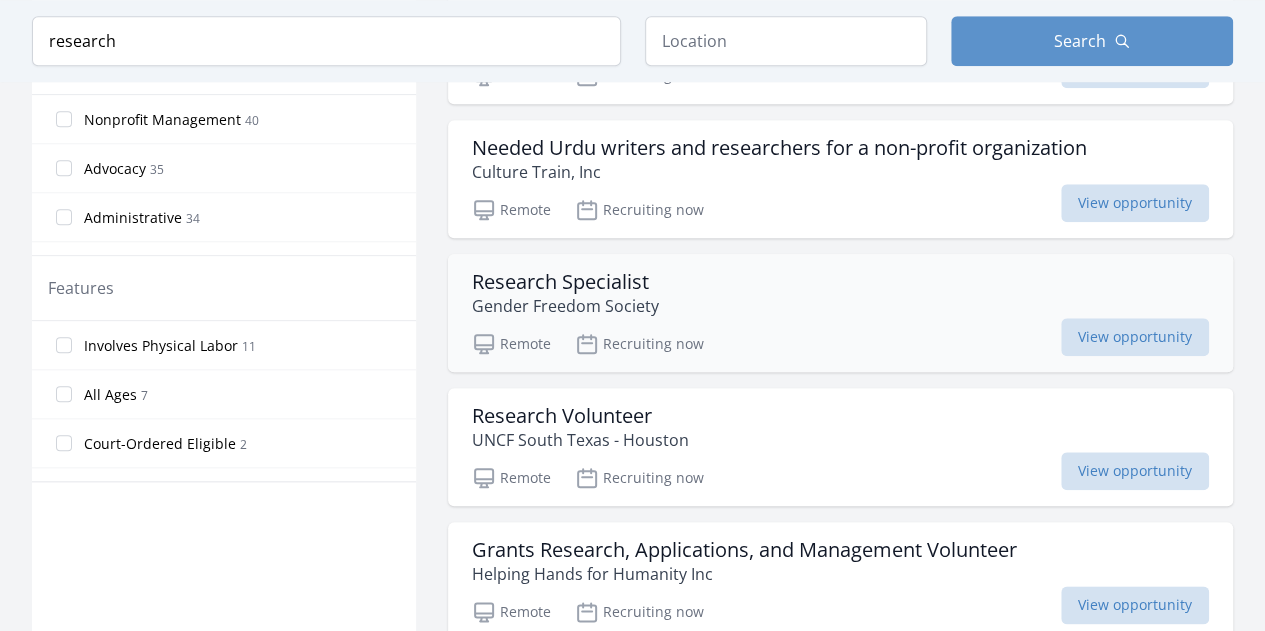 scroll, scrollTop: 894, scrollLeft: 0, axis: vertical 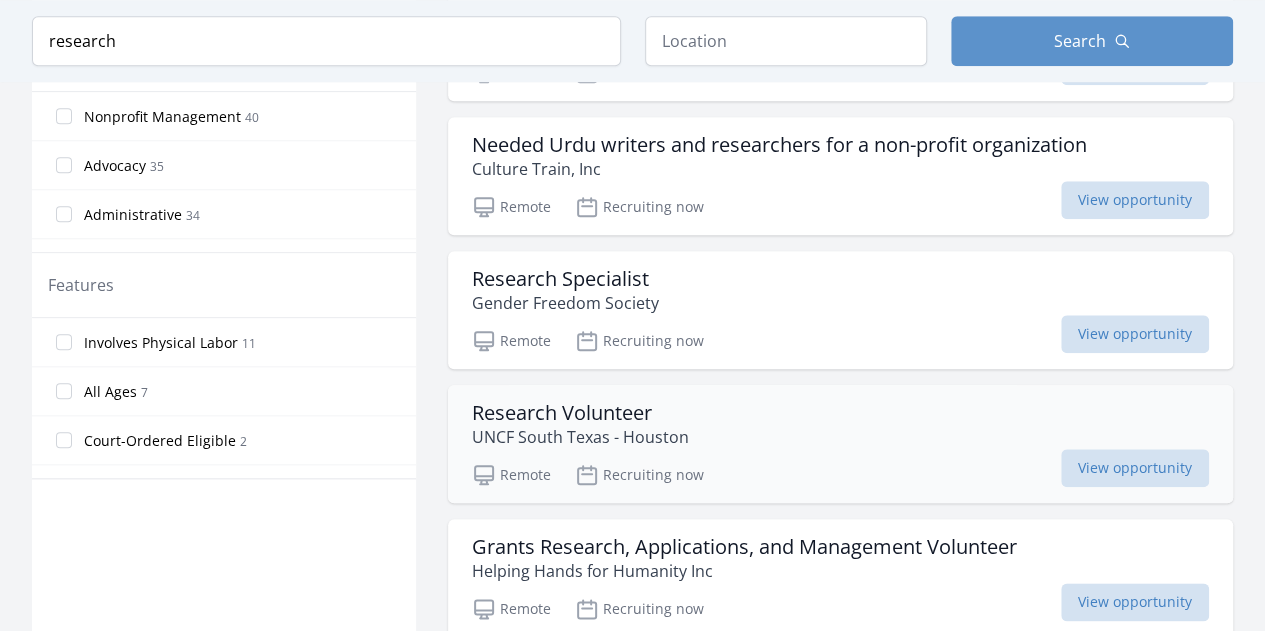 click on "Research Volunteer" at bounding box center [580, 413] 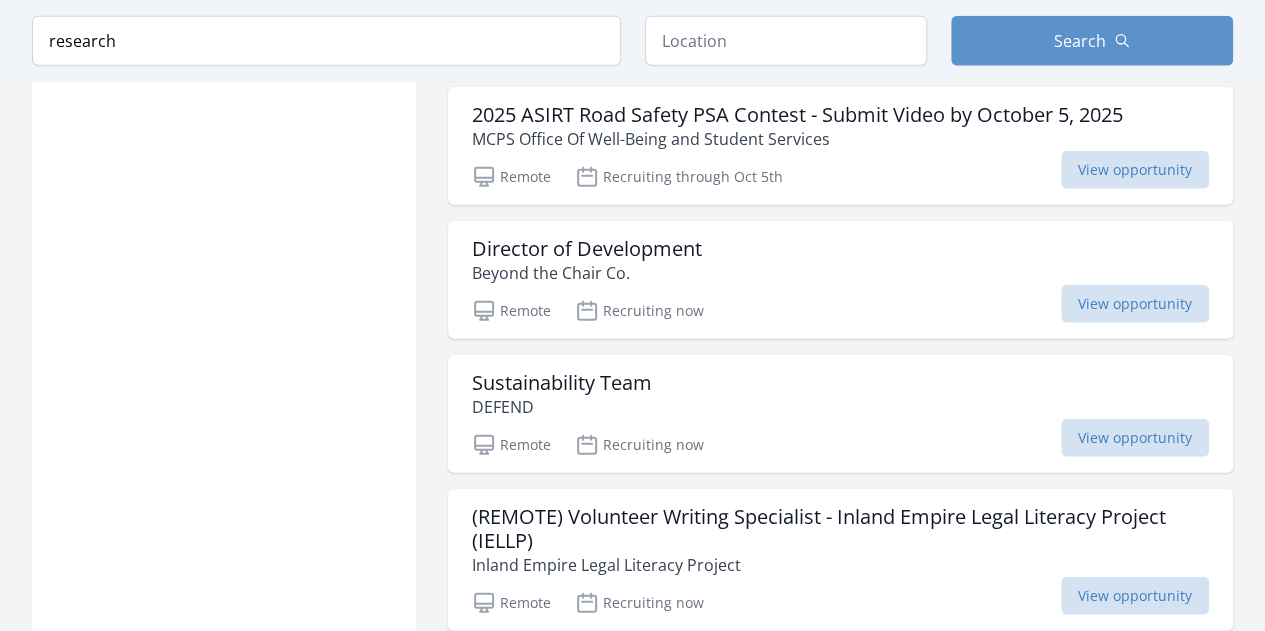 scroll, scrollTop: 2429, scrollLeft: 0, axis: vertical 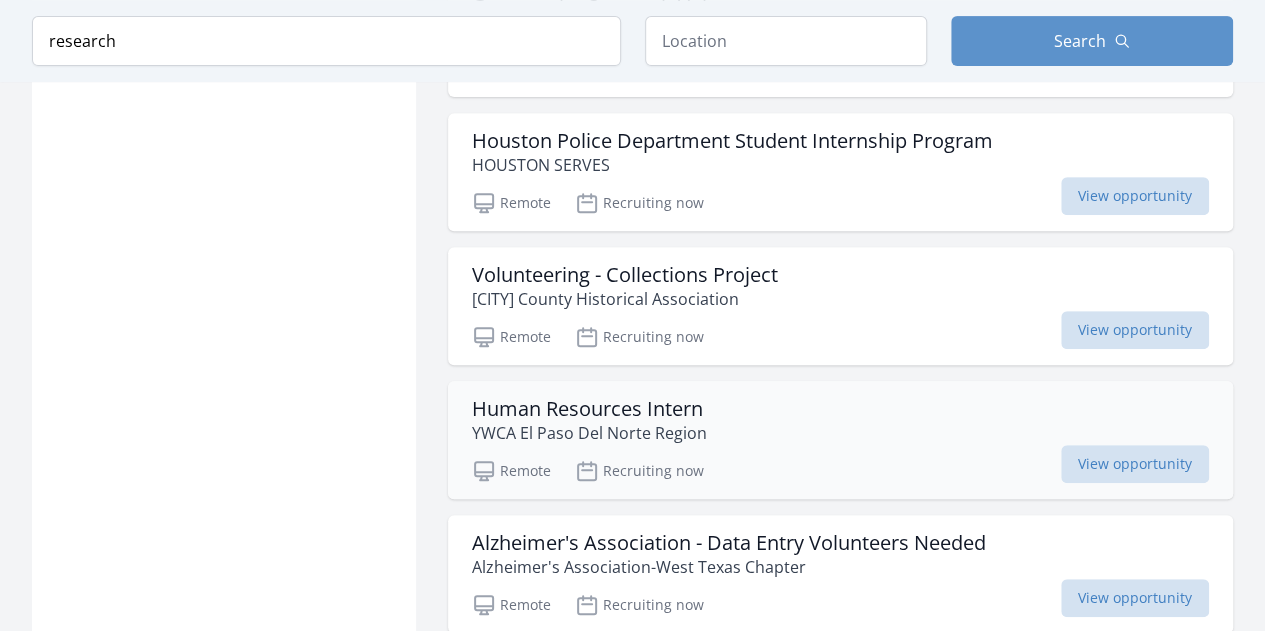 click on "Human Resources Intern" at bounding box center [589, 409] 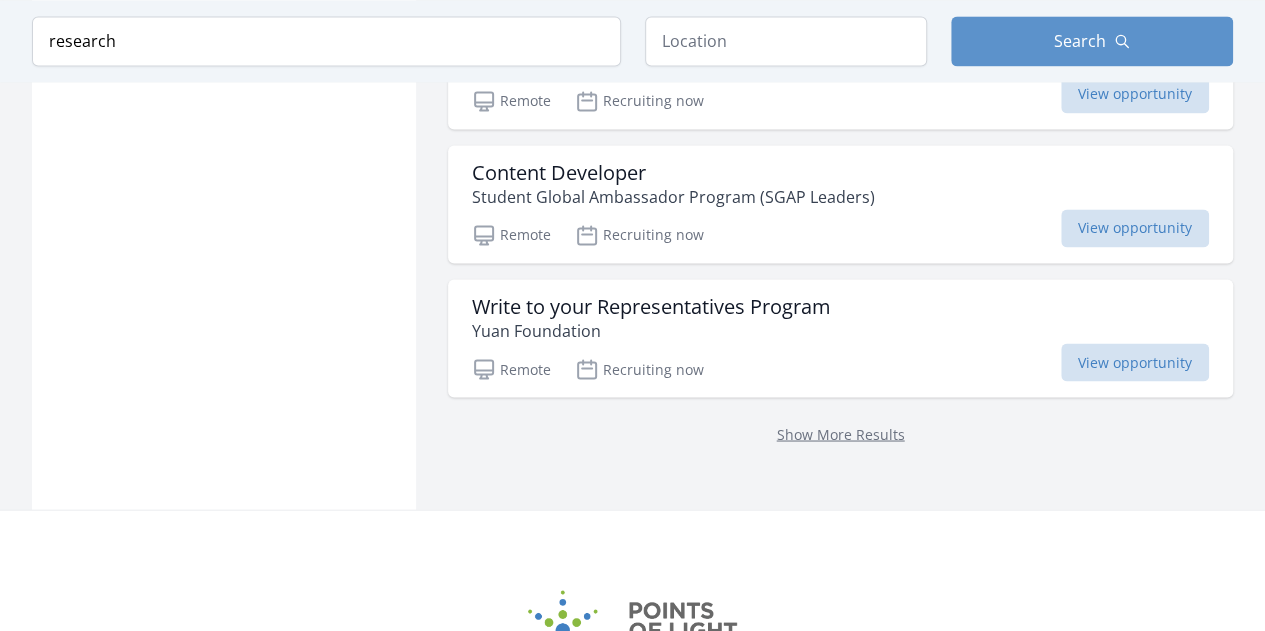 scroll, scrollTop: 5339, scrollLeft: 0, axis: vertical 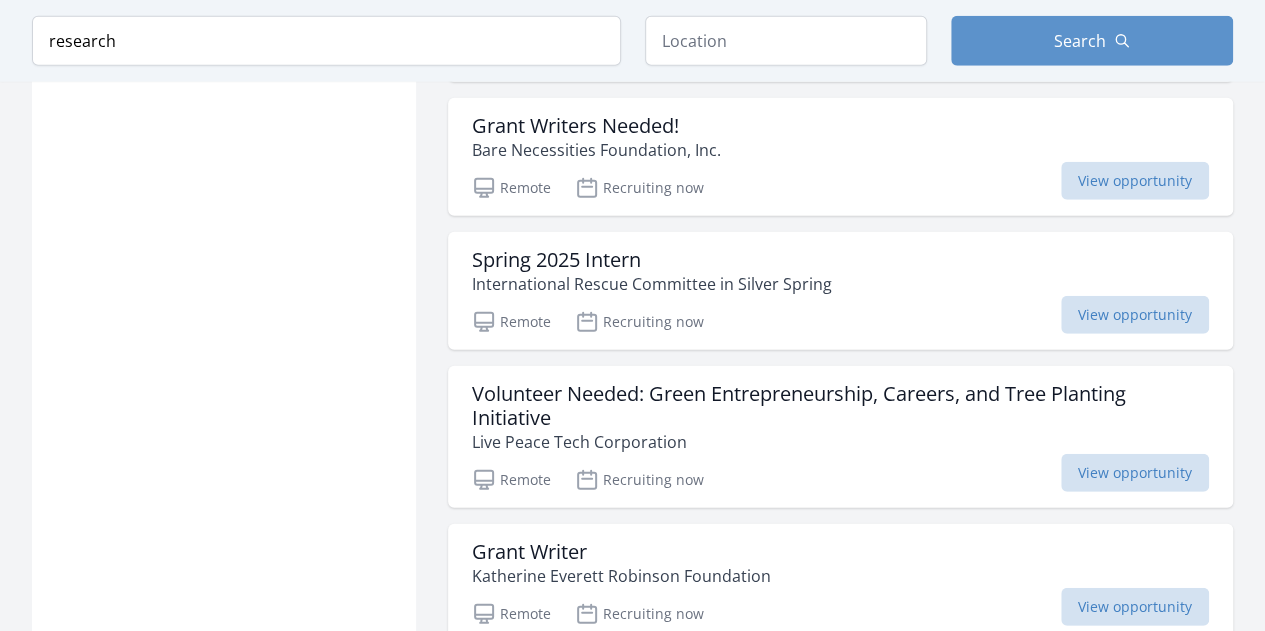drag, startPoint x: 643, startPoint y: 252, endPoint x: 368, endPoint y: 265, distance: 275.3071 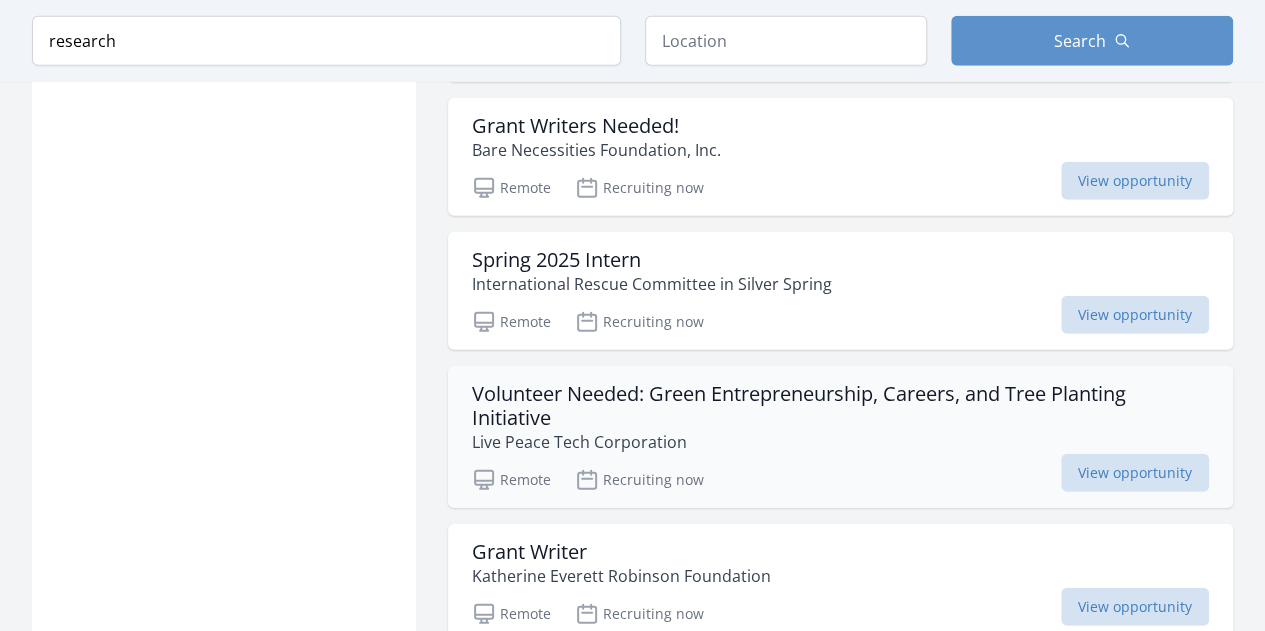 click on "Volunteer Needed: Green Entrepreneurship, Careers, and Tree Planting Initiative" at bounding box center (840, 406) 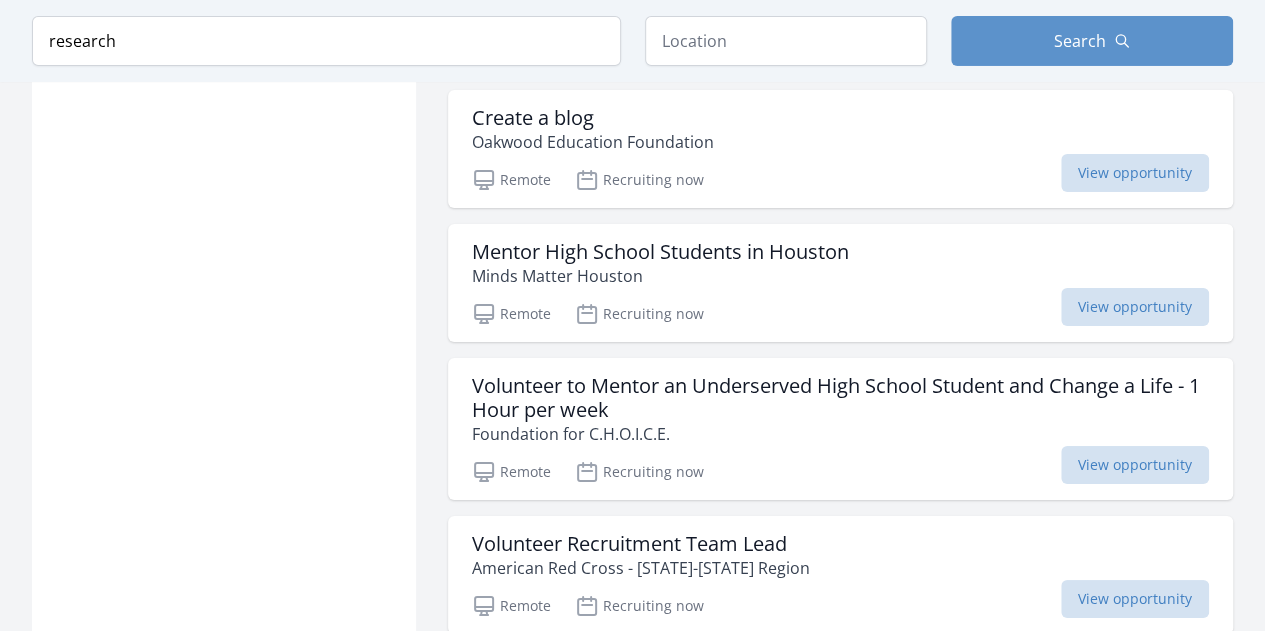 scroll, scrollTop: 7299, scrollLeft: 0, axis: vertical 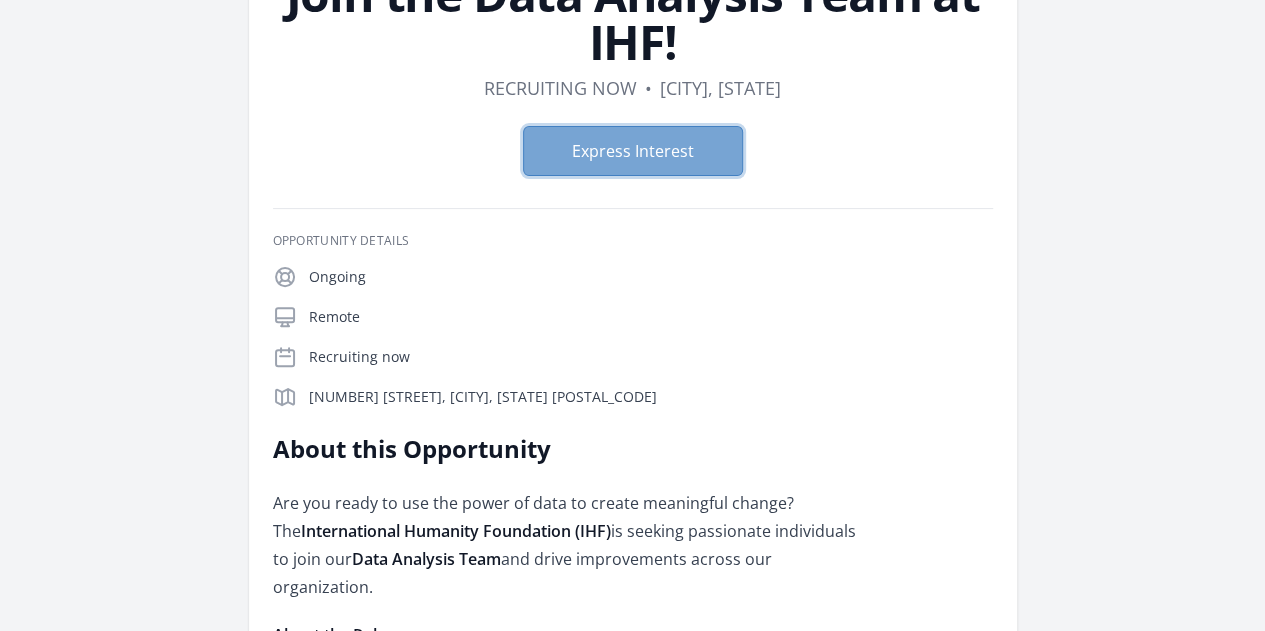 click on "Express Interest" at bounding box center (633, 151) 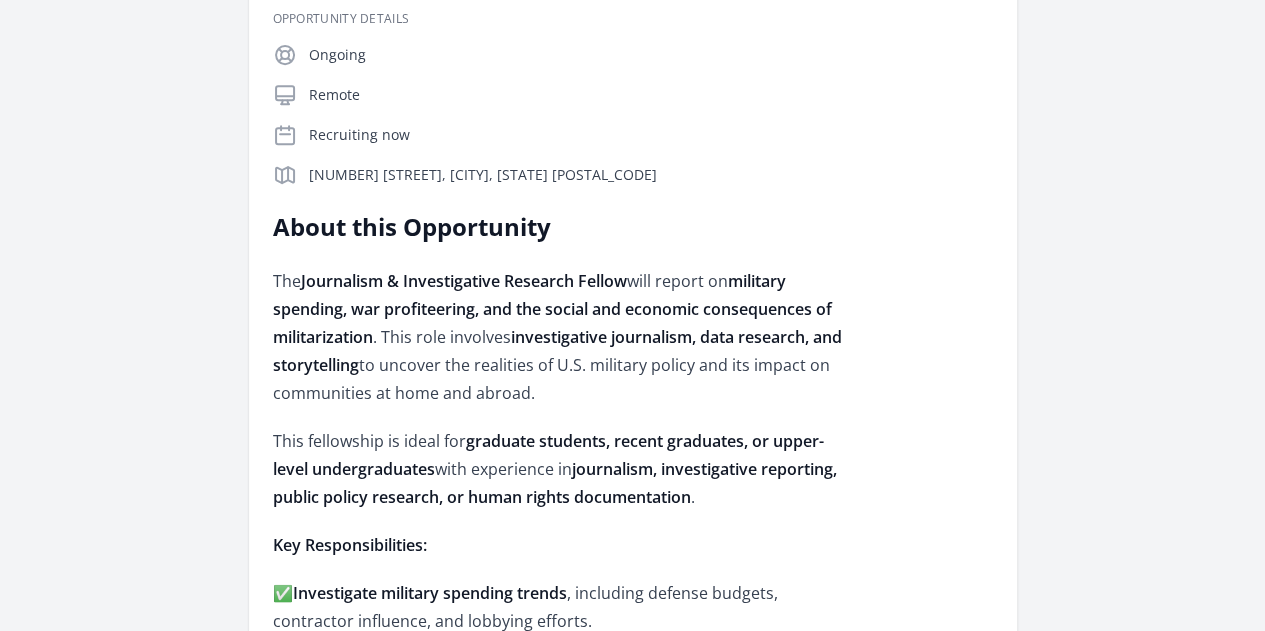 scroll, scrollTop: 405, scrollLeft: 0, axis: vertical 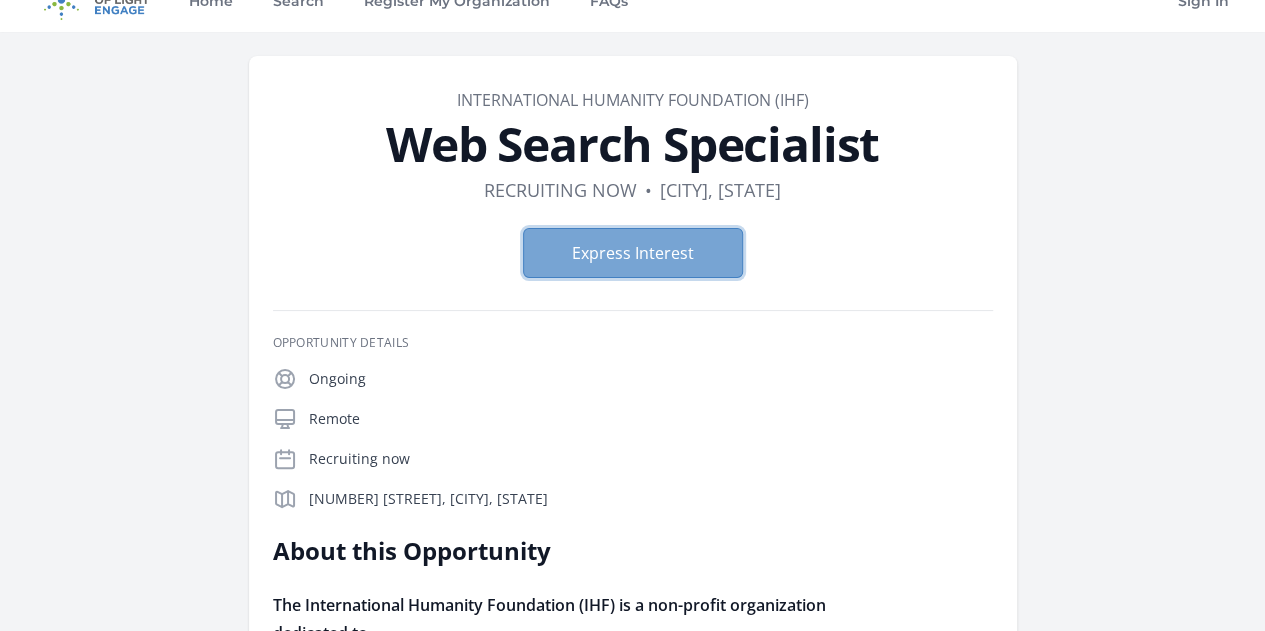 click on "Express Interest" at bounding box center [633, 253] 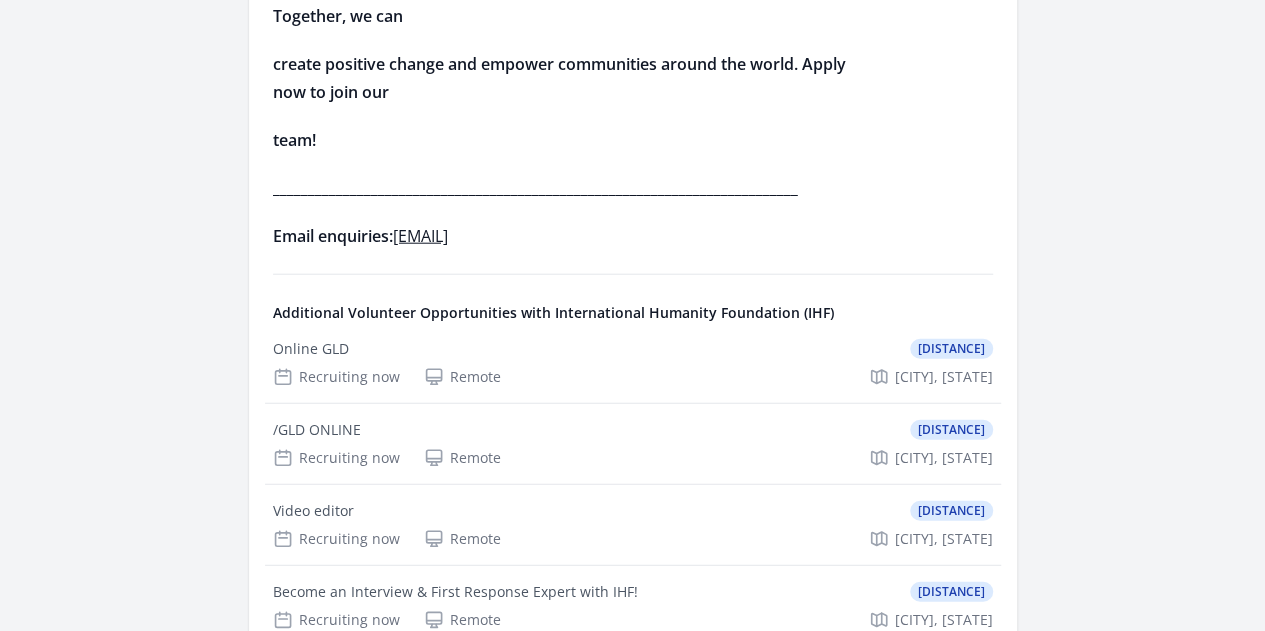 scroll, scrollTop: 2395, scrollLeft: 0, axis: vertical 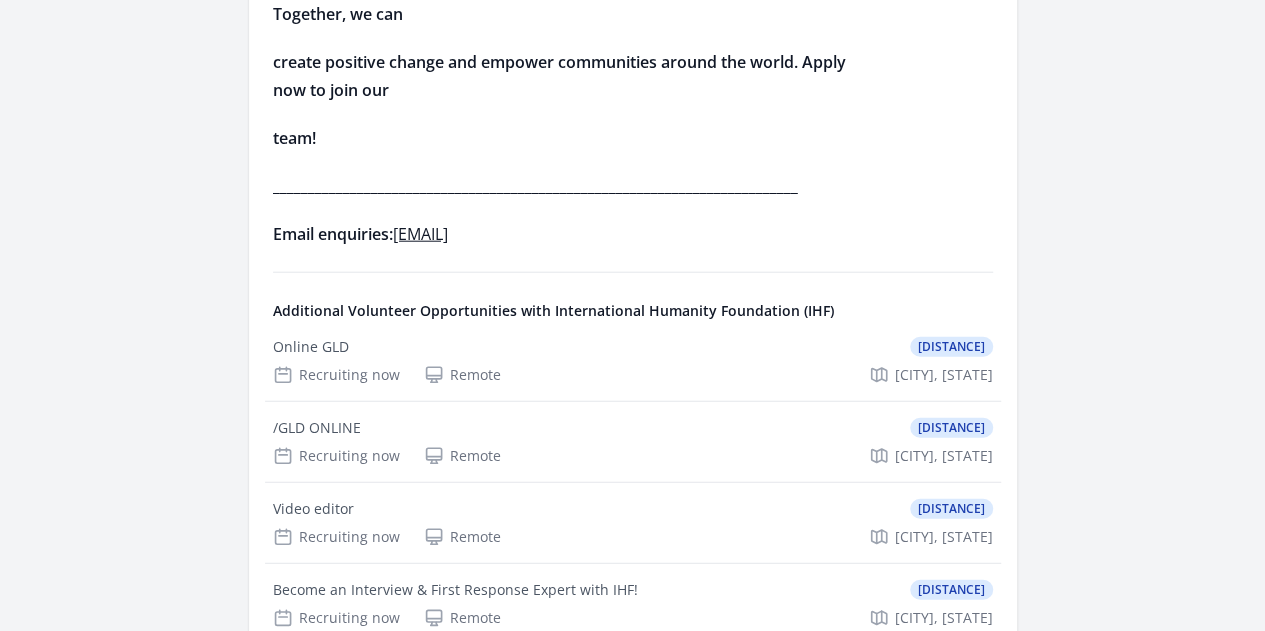 click on "Online GLD" at bounding box center [0, 0] 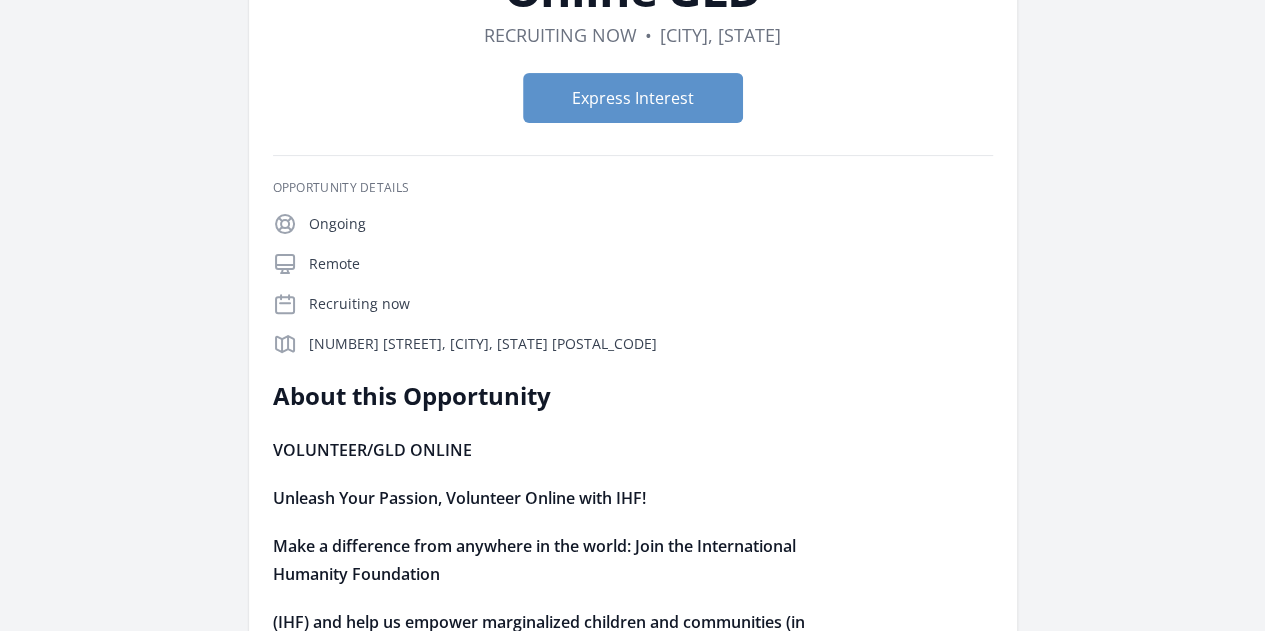 scroll, scrollTop: 0, scrollLeft: 0, axis: both 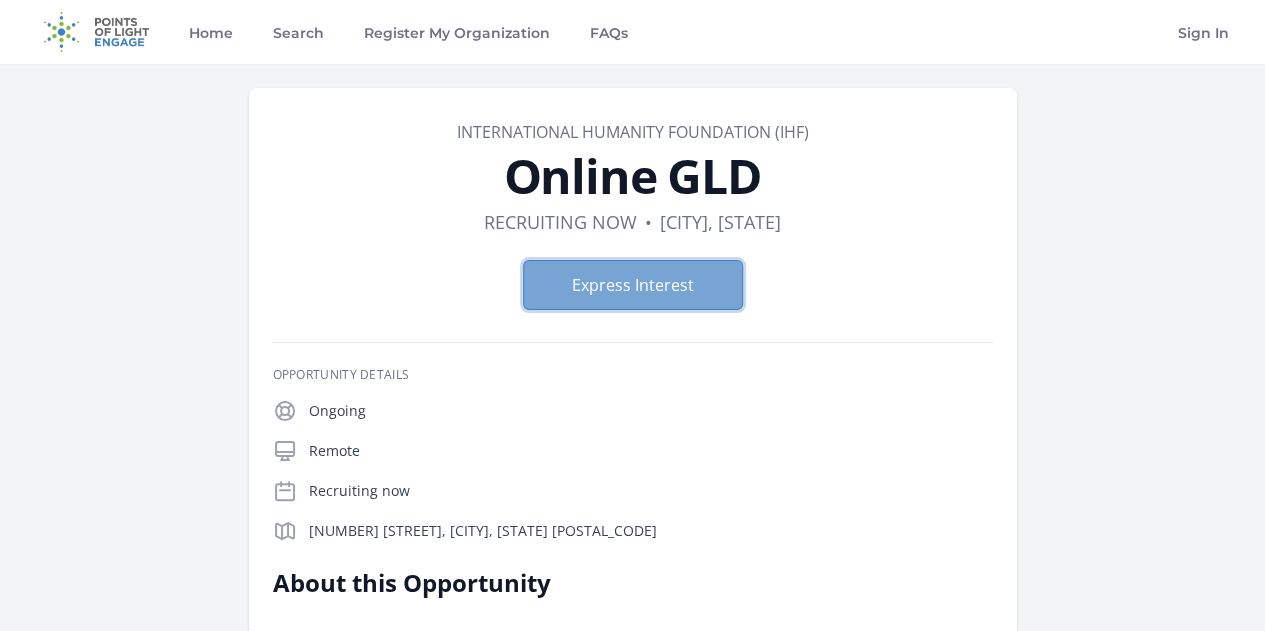 click on "Express Interest" at bounding box center [633, 285] 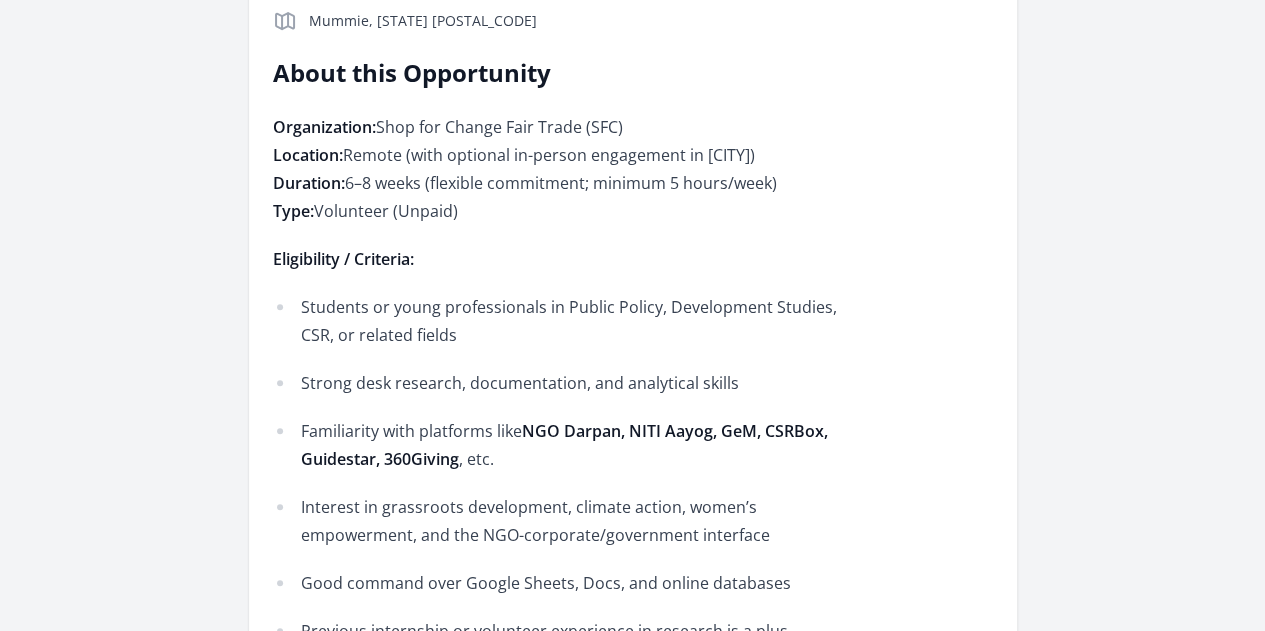 scroll, scrollTop: 647, scrollLeft: 0, axis: vertical 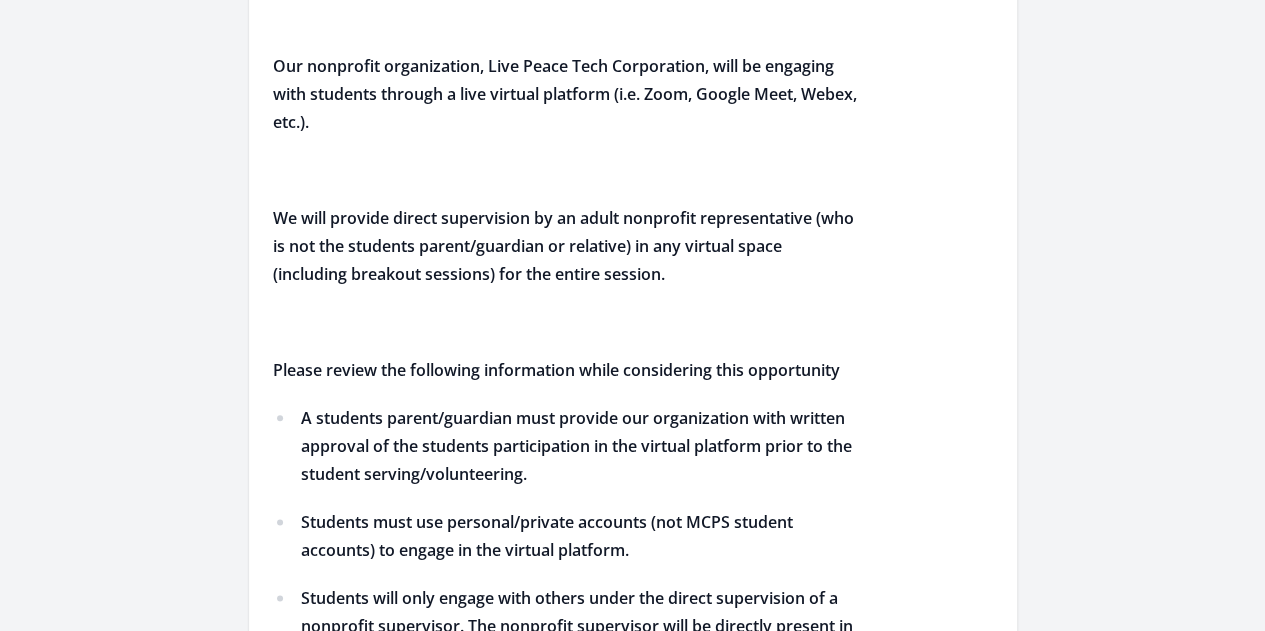 click on "Skills/Interests
Event Support
Marketing
Relevant Skills Desirable
Issue area" at bounding box center [633, 4124] 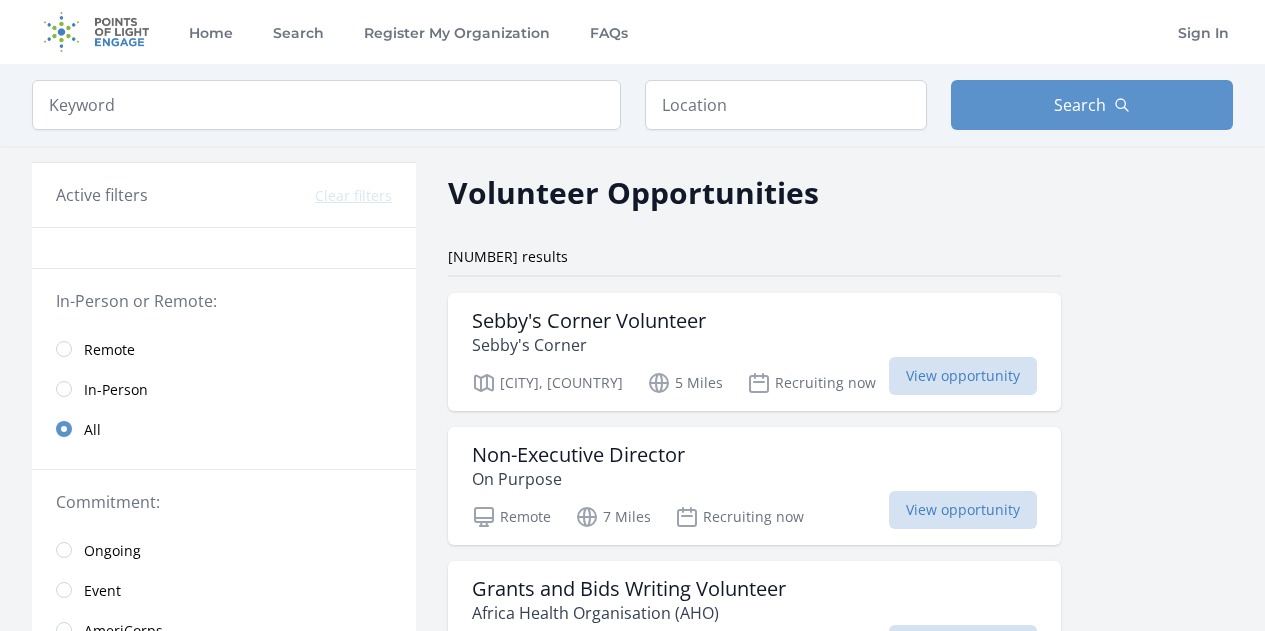scroll, scrollTop: 0, scrollLeft: 0, axis: both 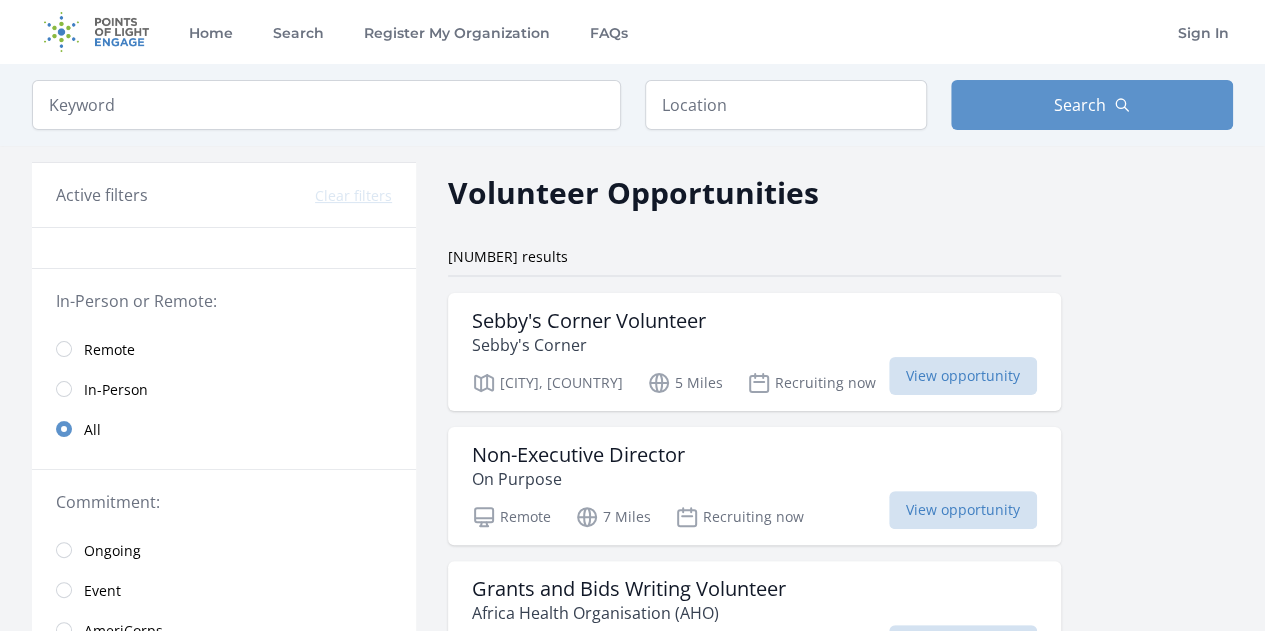 click on "Remote" at bounding box center (224, 349) 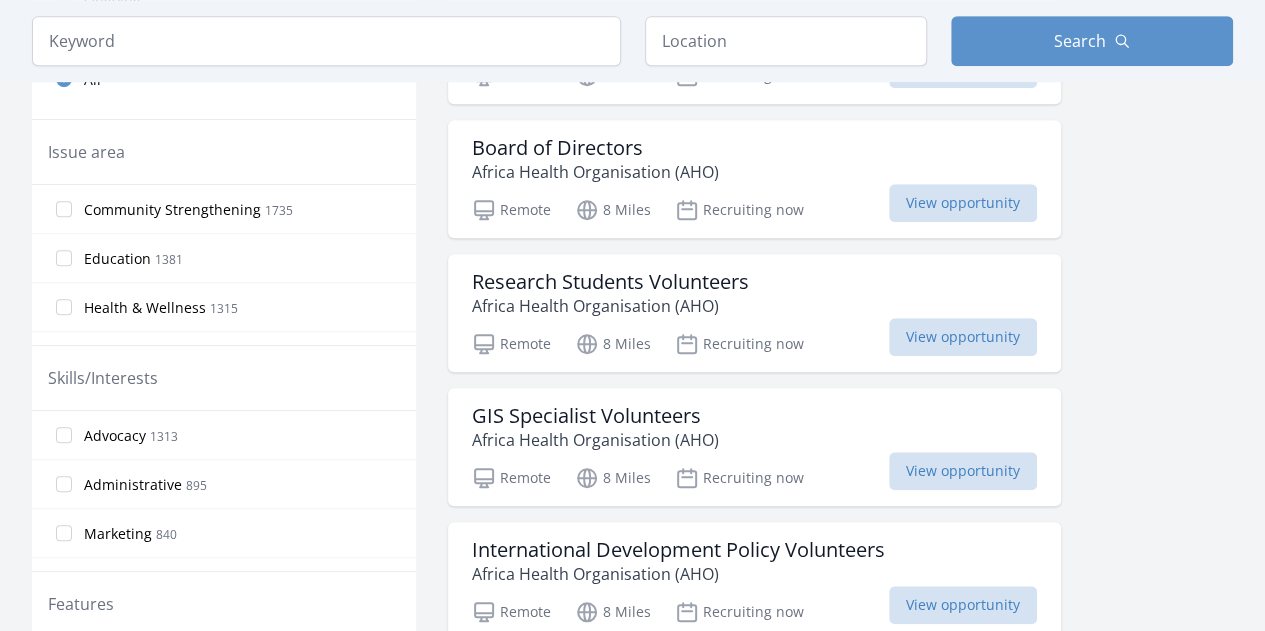scroll, scrollTop: 576, scrollLeft: 0, axis: vertical 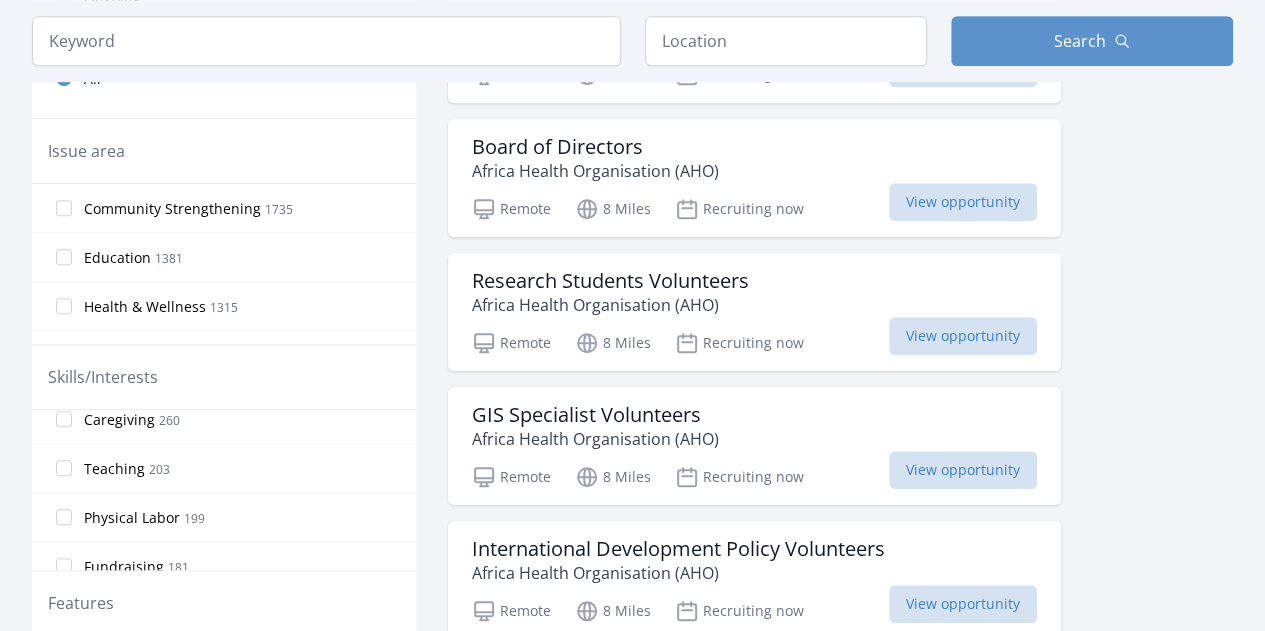 click on "Teaching" at bounding box center [114, 469] 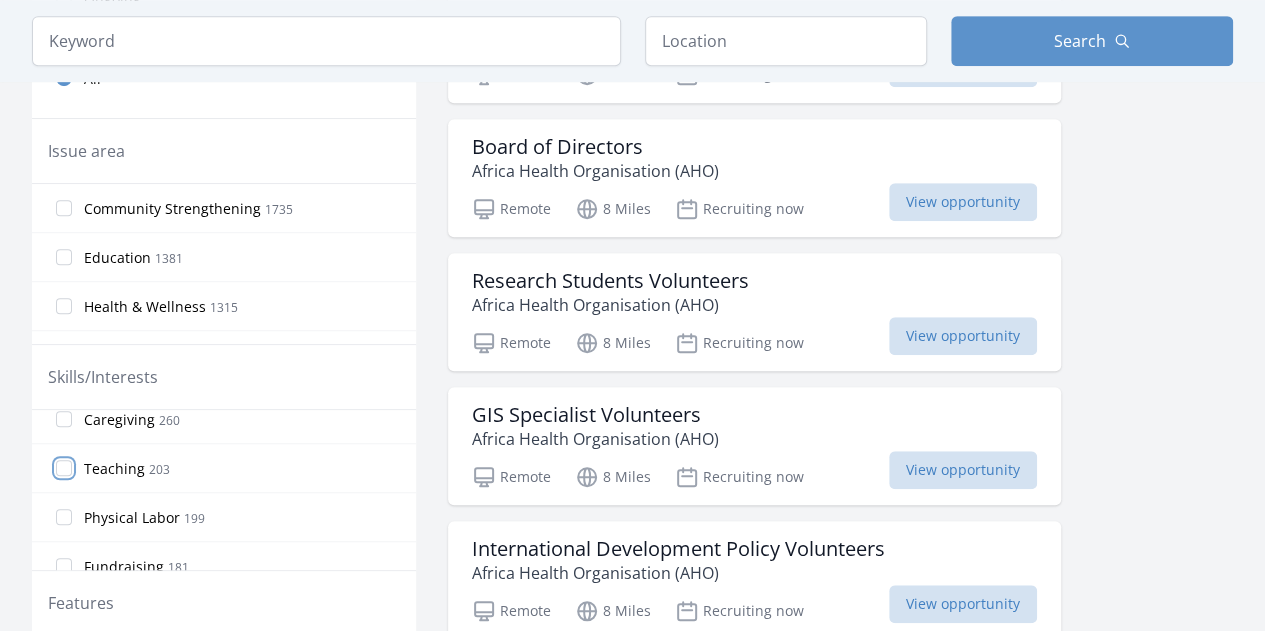 click on "Teaching   203" at bounding box center (64, 468) 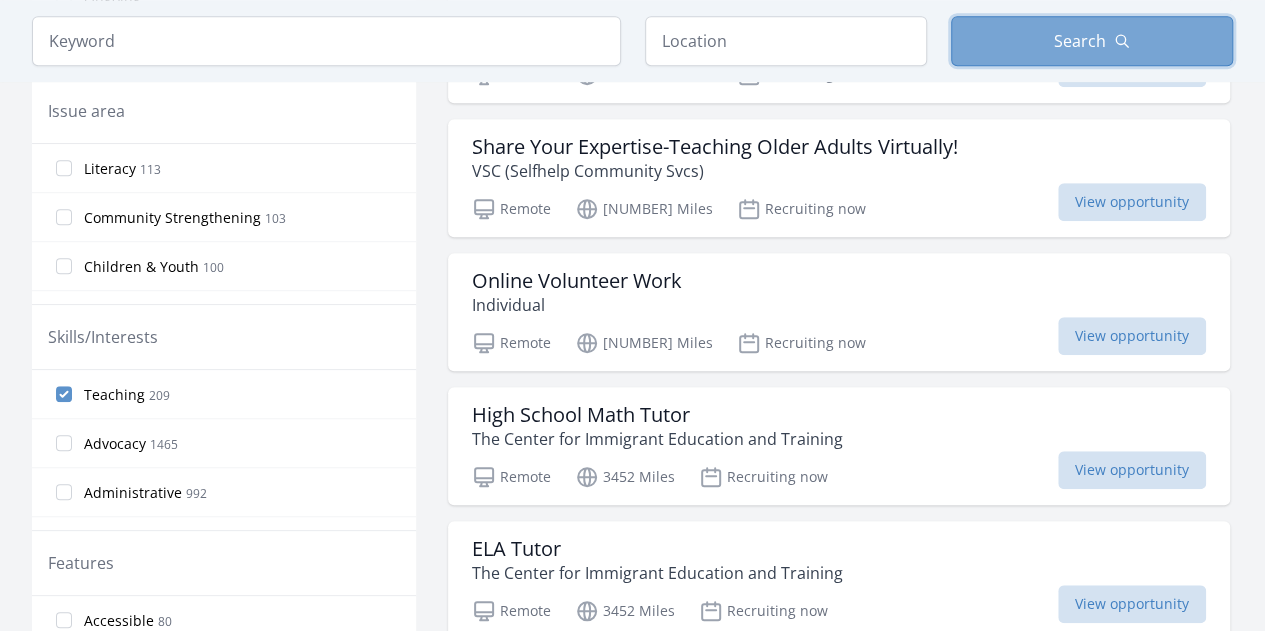 click on "Search" at bounding box center [1080, 41] 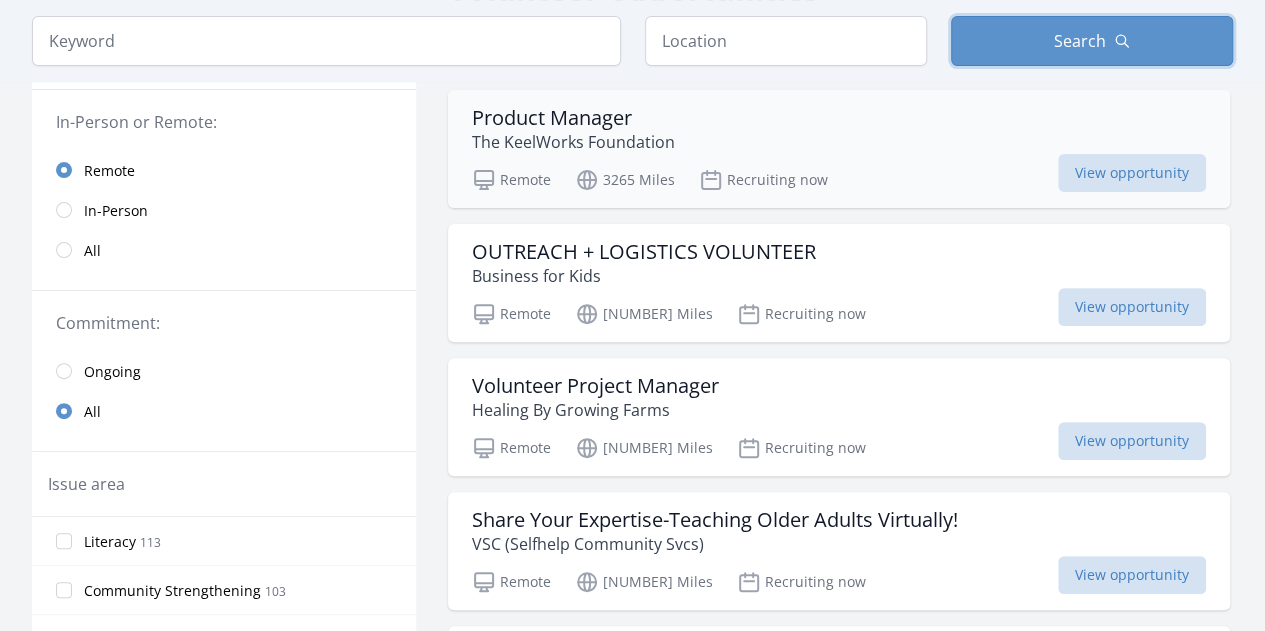 scroll, scrollTop: 216, scrollLeft: 0, axis: vertical 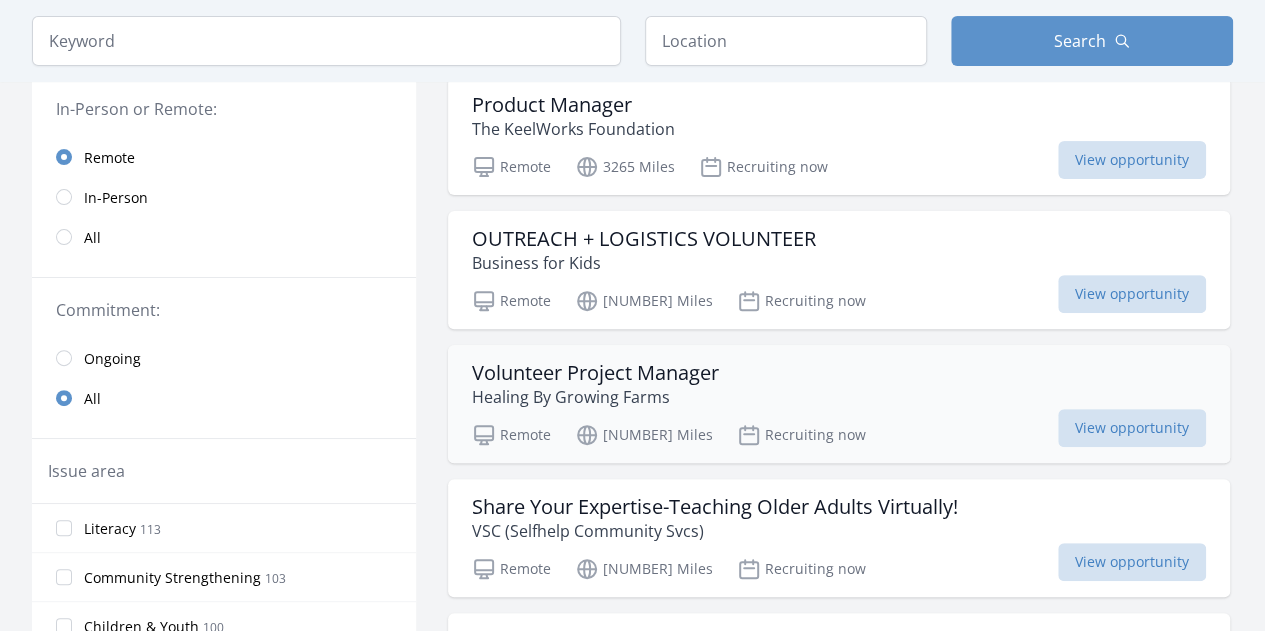 click on "Volunteer Project Manager" at bounding box center (595, 373) 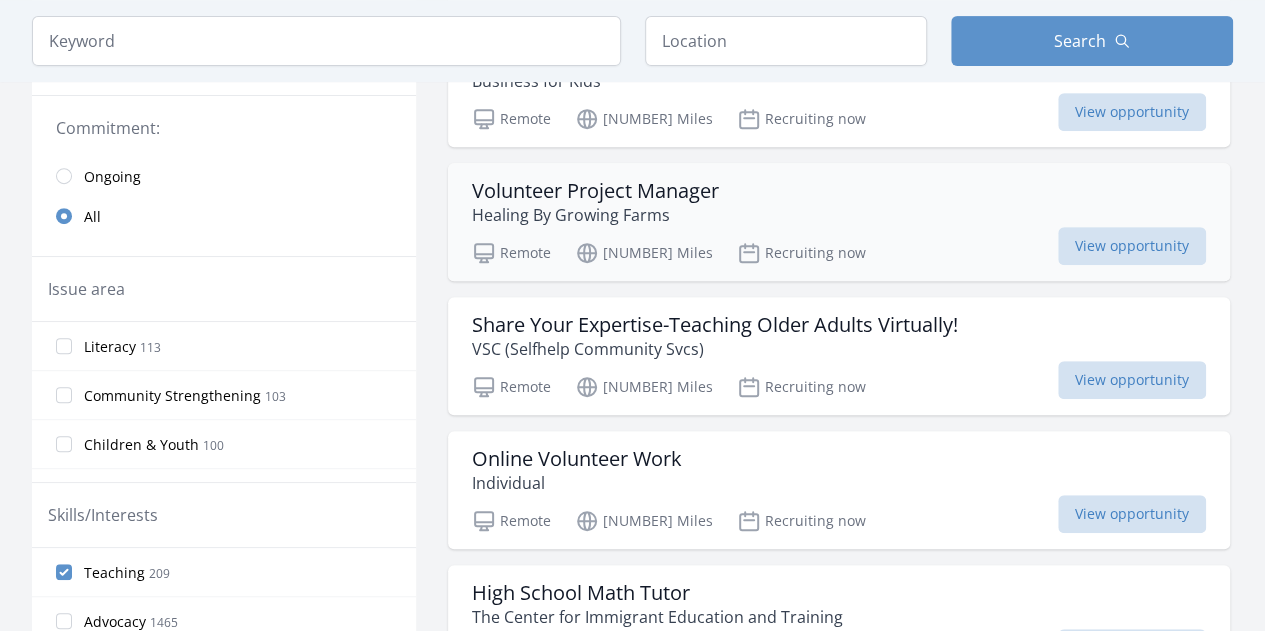 scroll, scrollTop: 399, scrollLeft: 0, axis: vertical 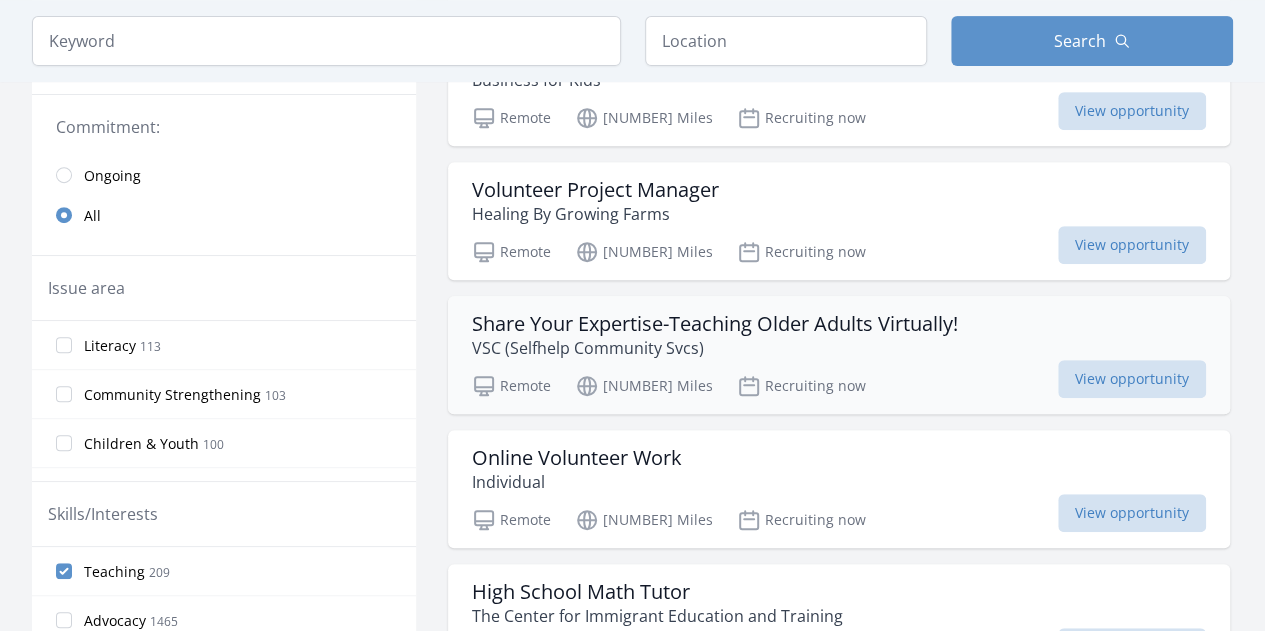 click on "VSC (Selfhelp Community Svcs)" at bounding box center [715, 348] 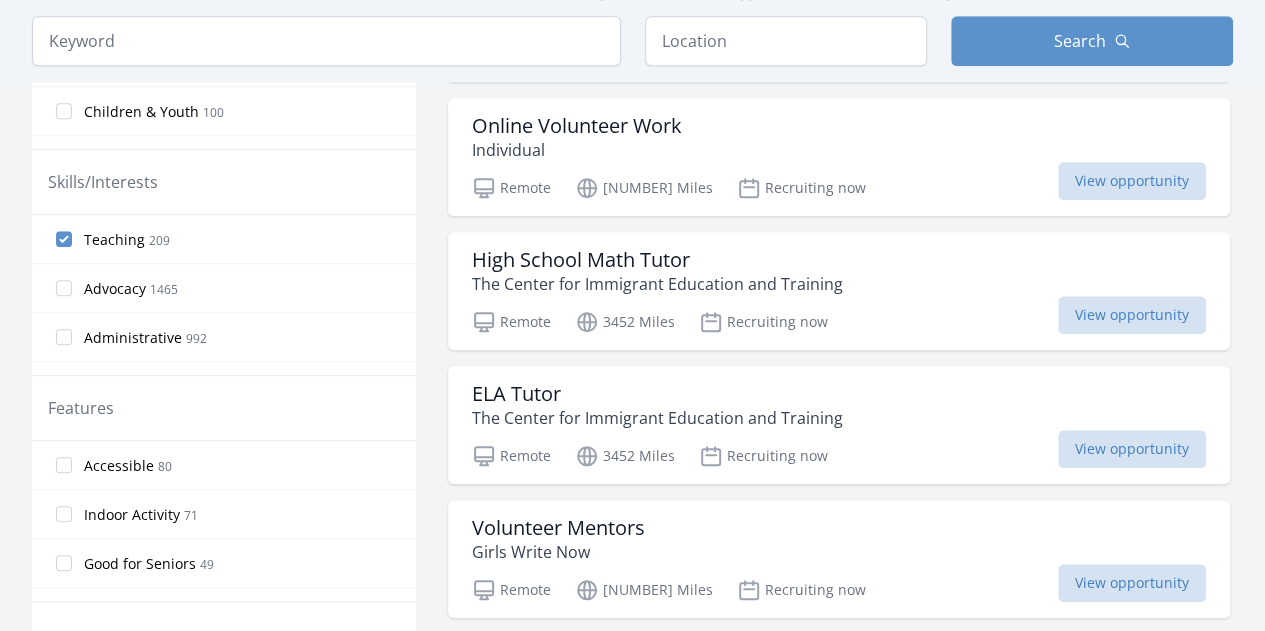 scroll, scrollTop: 733, scrollLeft: 0, axis: vertical 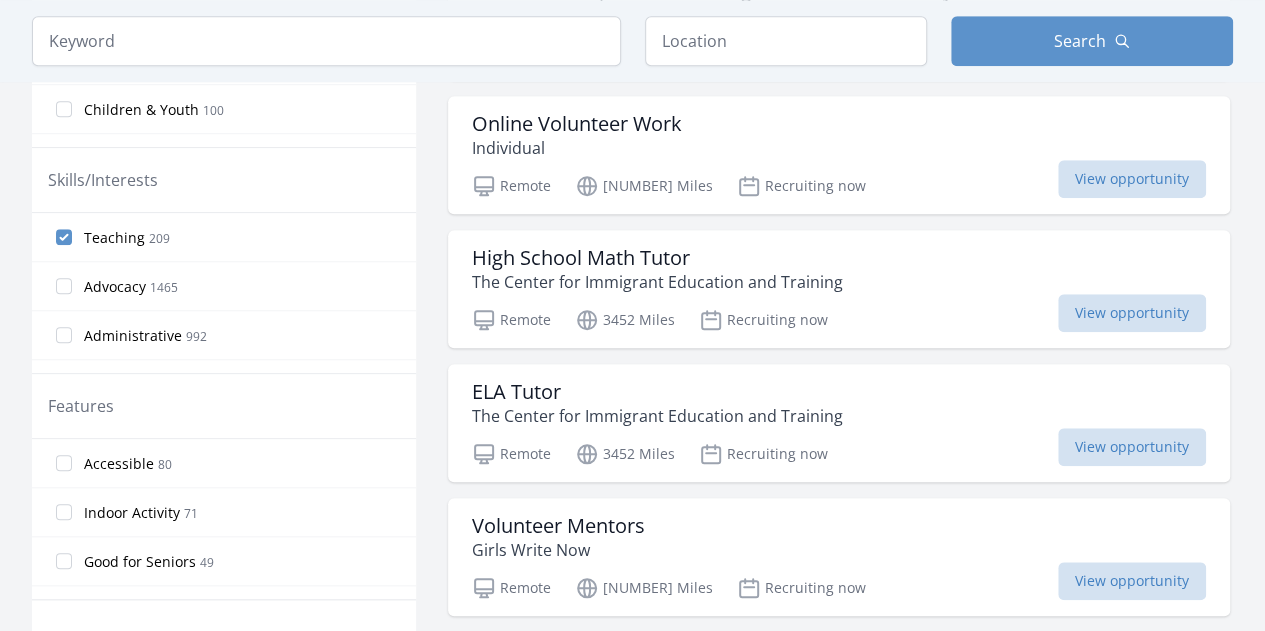 click on "High School Math Tutor" at bounding box center [657, 258] 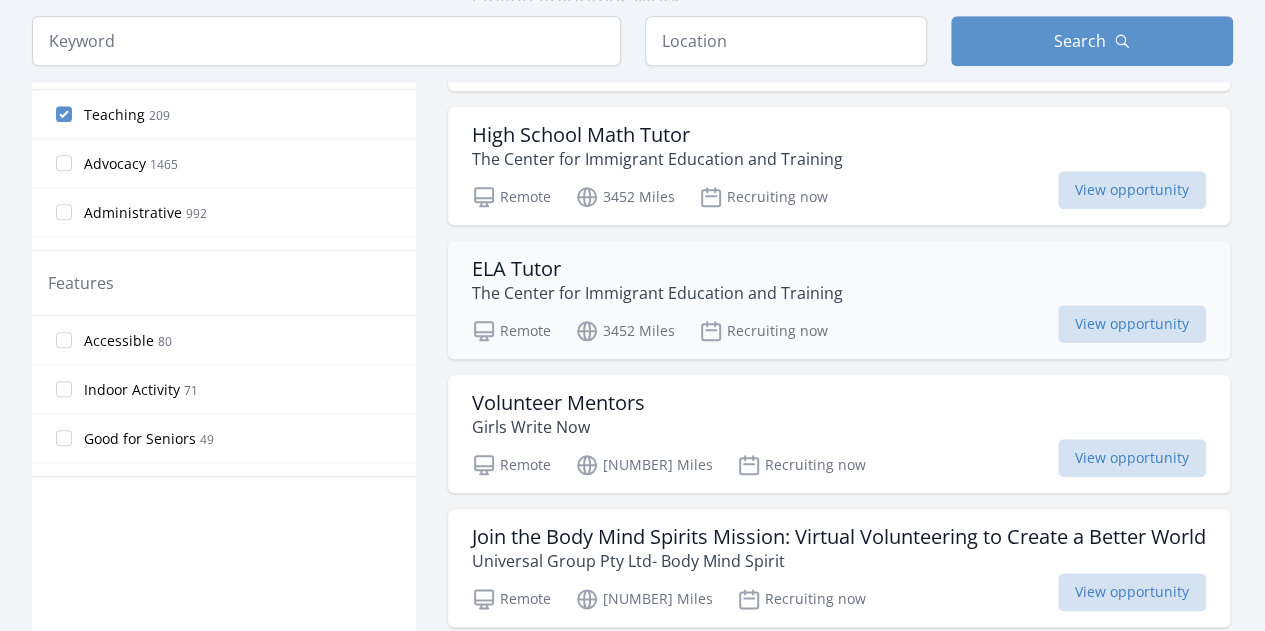 scroll, scrollTop: 857, scrollLeft: 0, axis: vertical 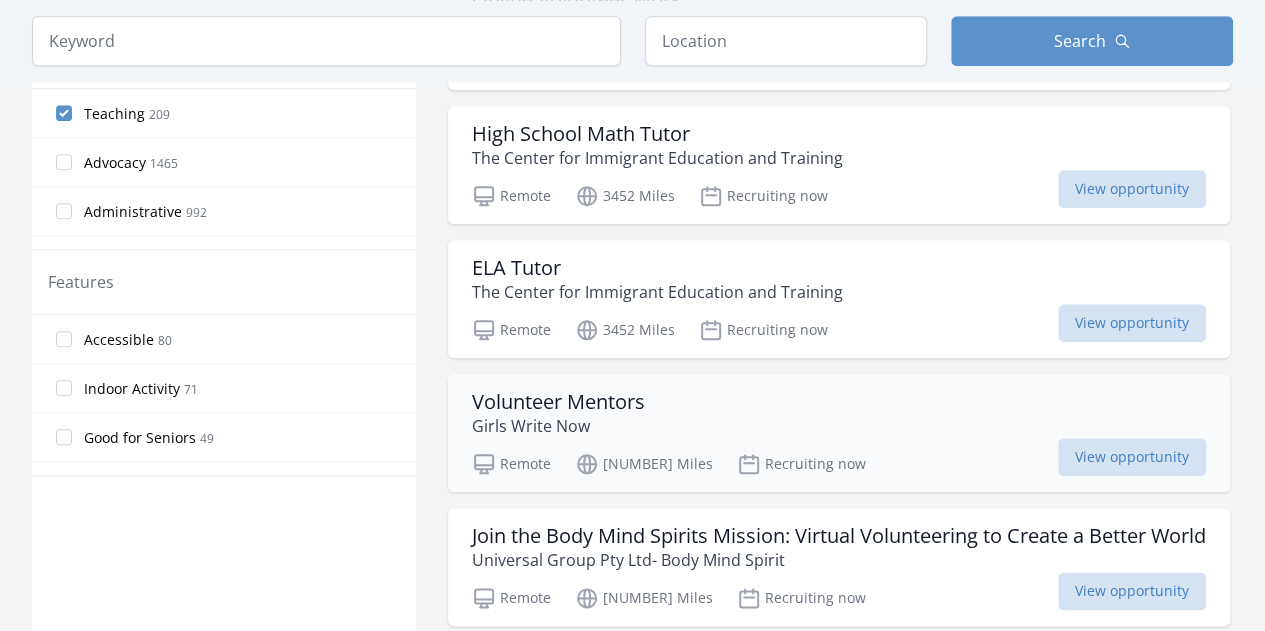 click on "Volunteer Mentors" at bounding box center (558, 402) 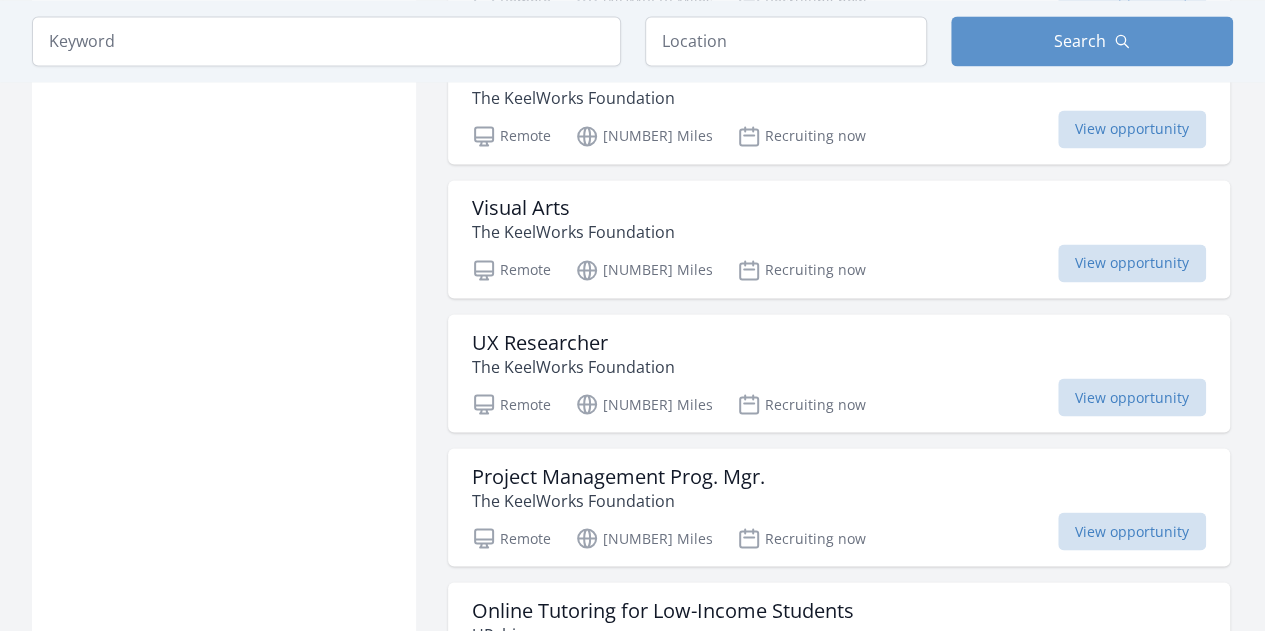 scroll, scrollTop: 1588, scrollLeft: 0, axis: vertical 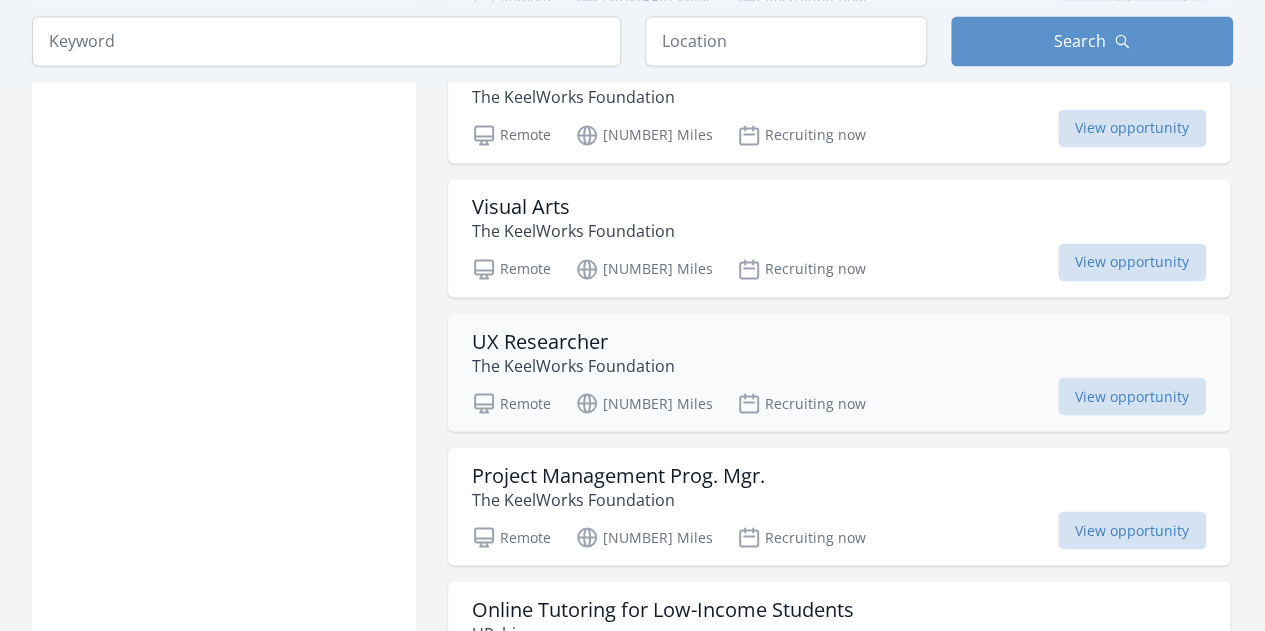 click on "UX Researcher" at bounding box center (573, 341) 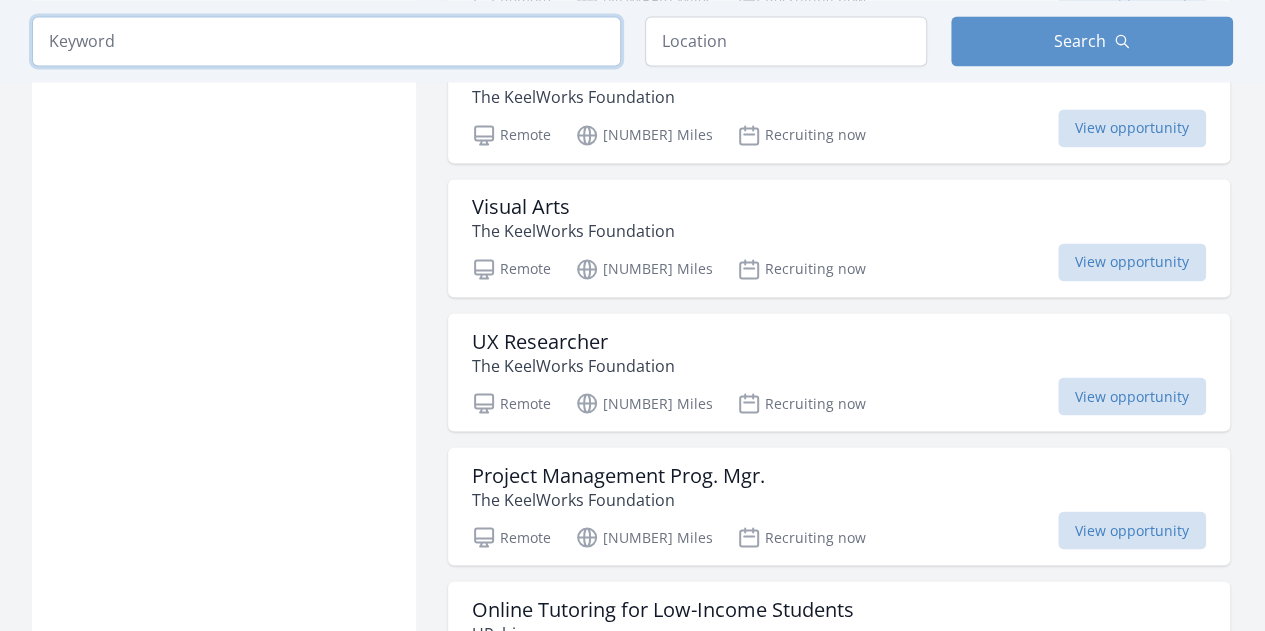 click at bounding box center (326, 41) 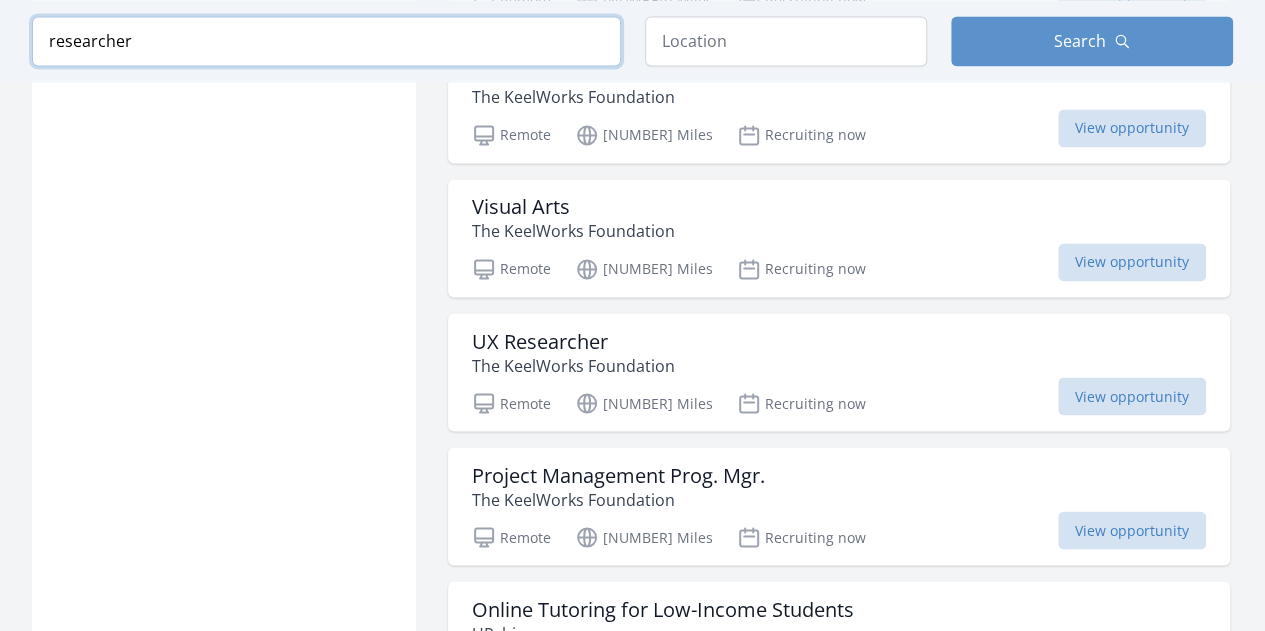 type on "researcher" 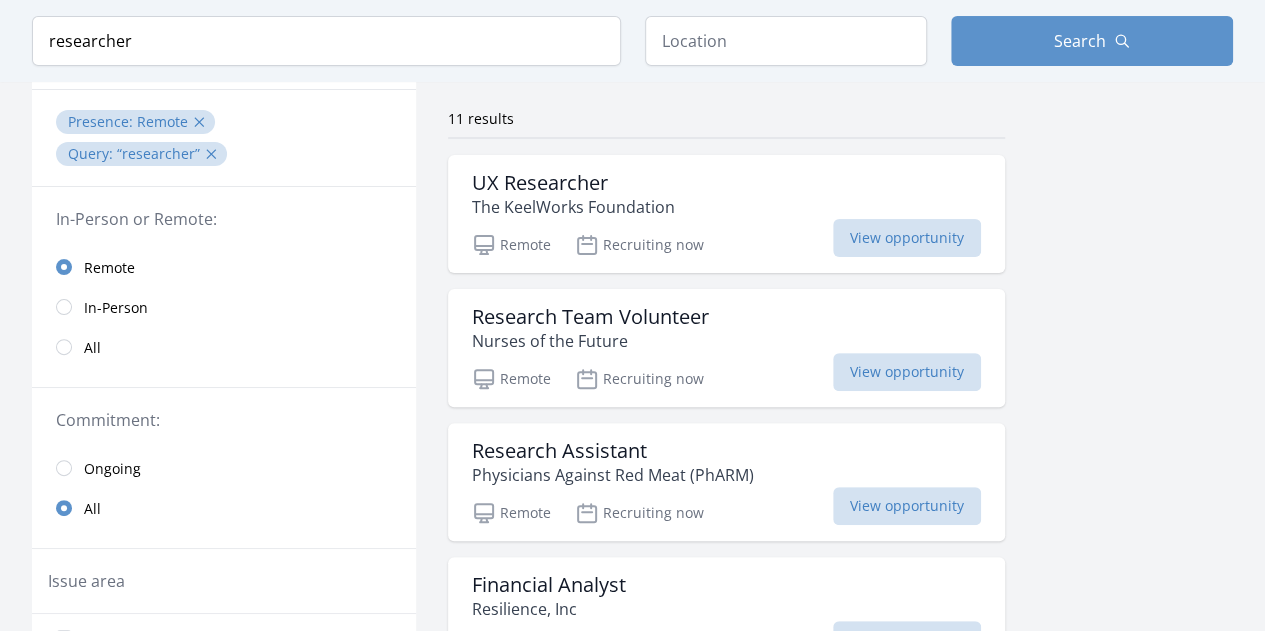 scroll, scrollTop: 140, scrollLeft: 0, axis: vertical 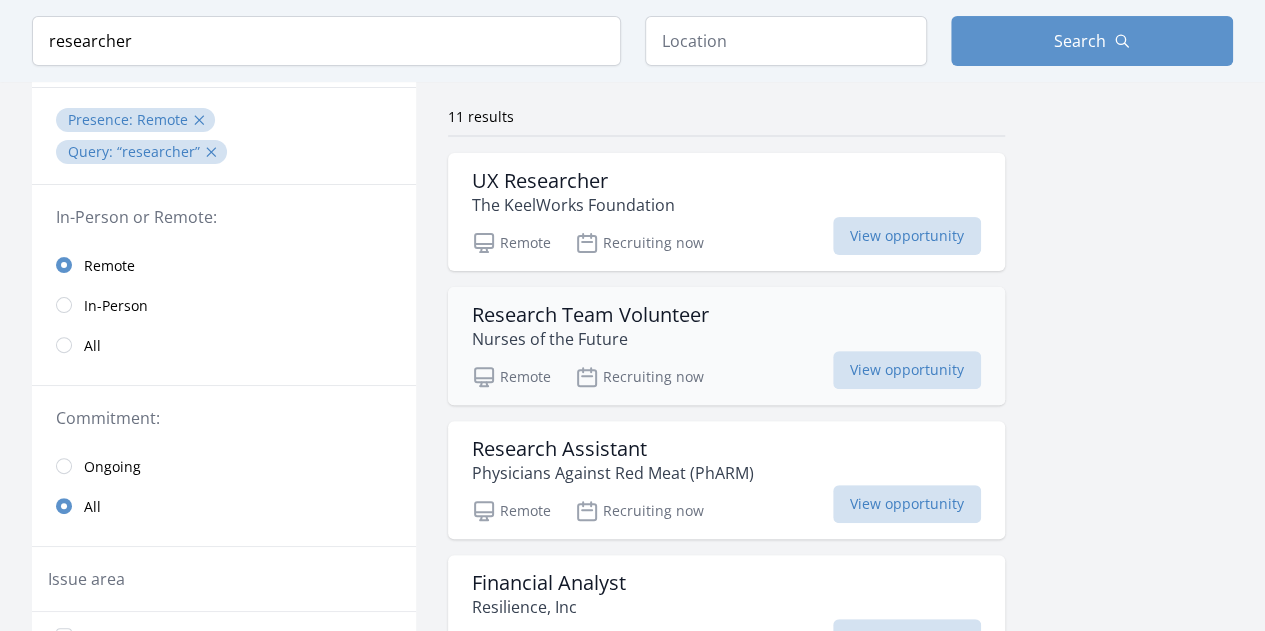 click on "Research Team Volunteer" at bounding box center (590, 315) 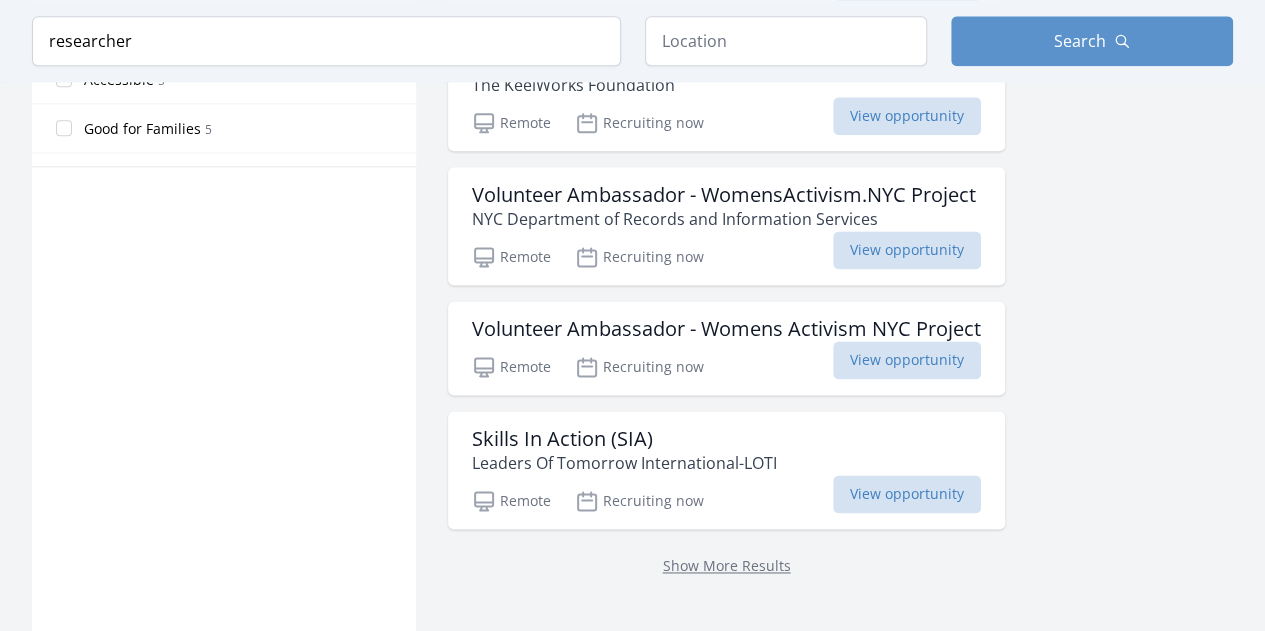 scroll, scrollTop: 1201, scrollLeft: 0, axis: vertical 